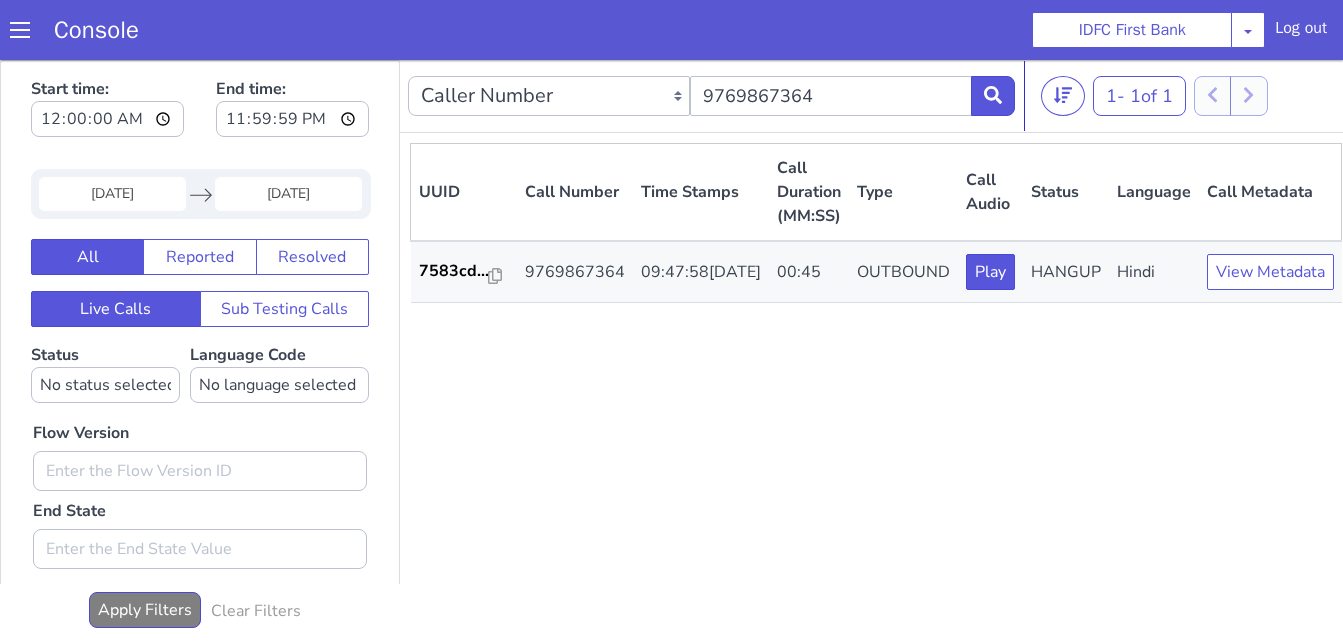 scroll, scrollTop: 0, scrollLeft: 0, axis: both 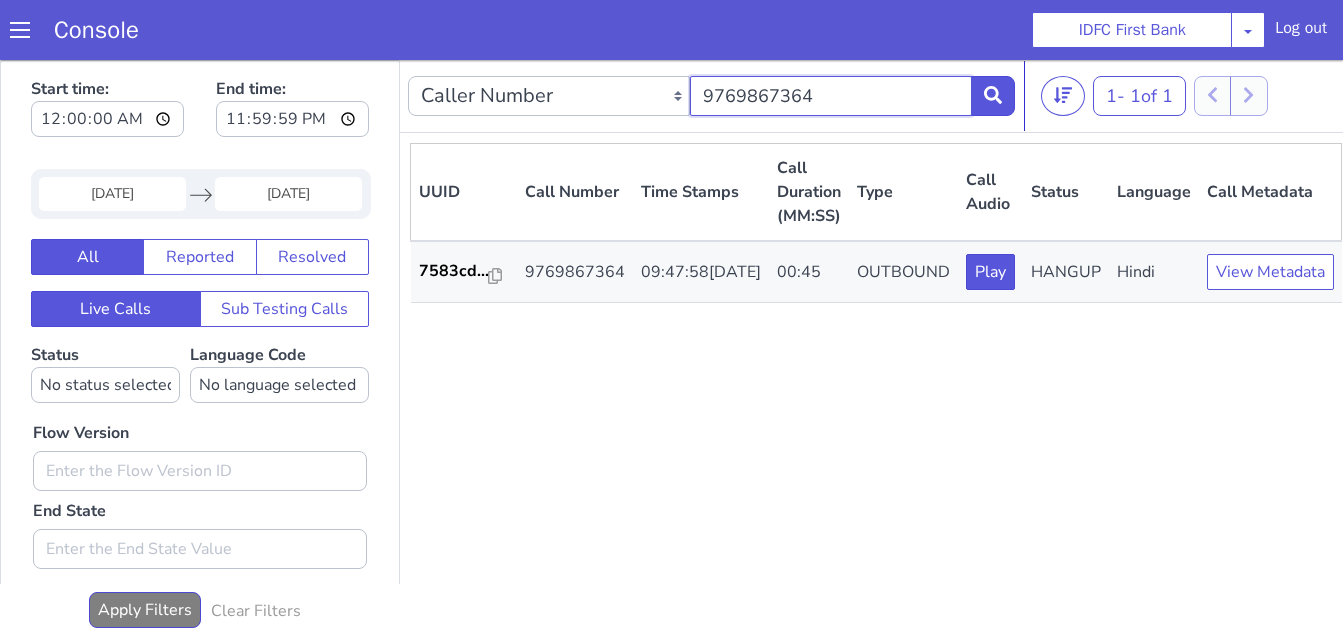 click on "9769867364" at bounding box center (831, 96) 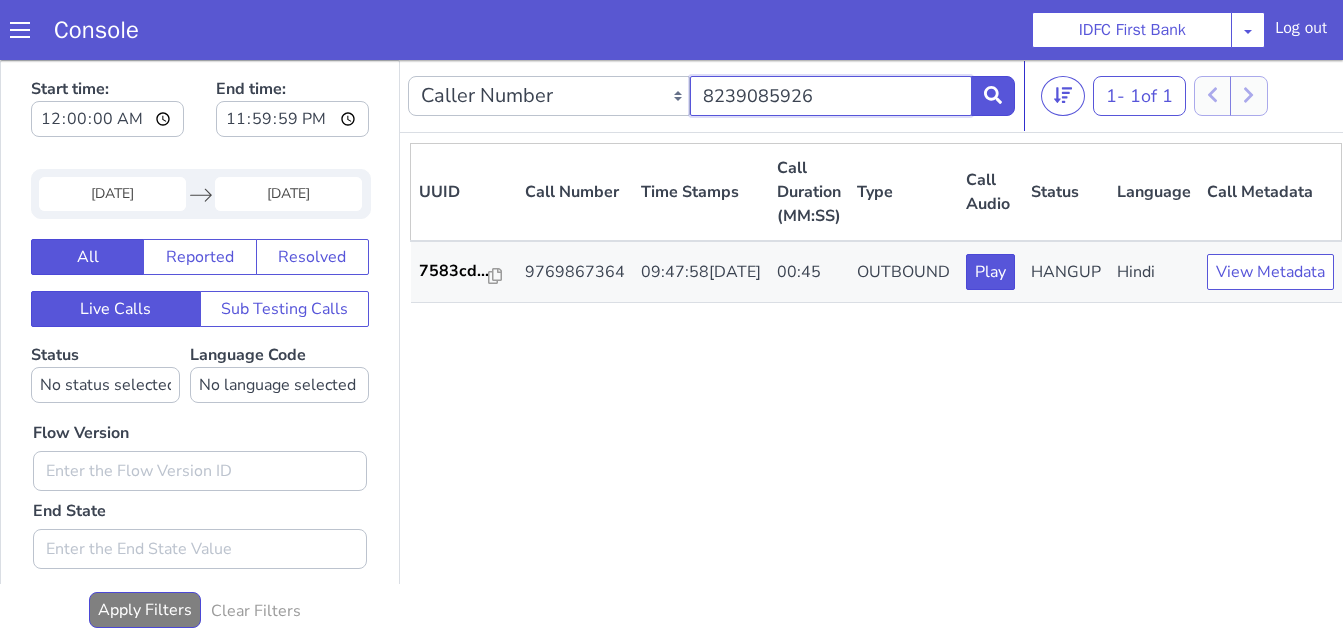 type on "8239085926" 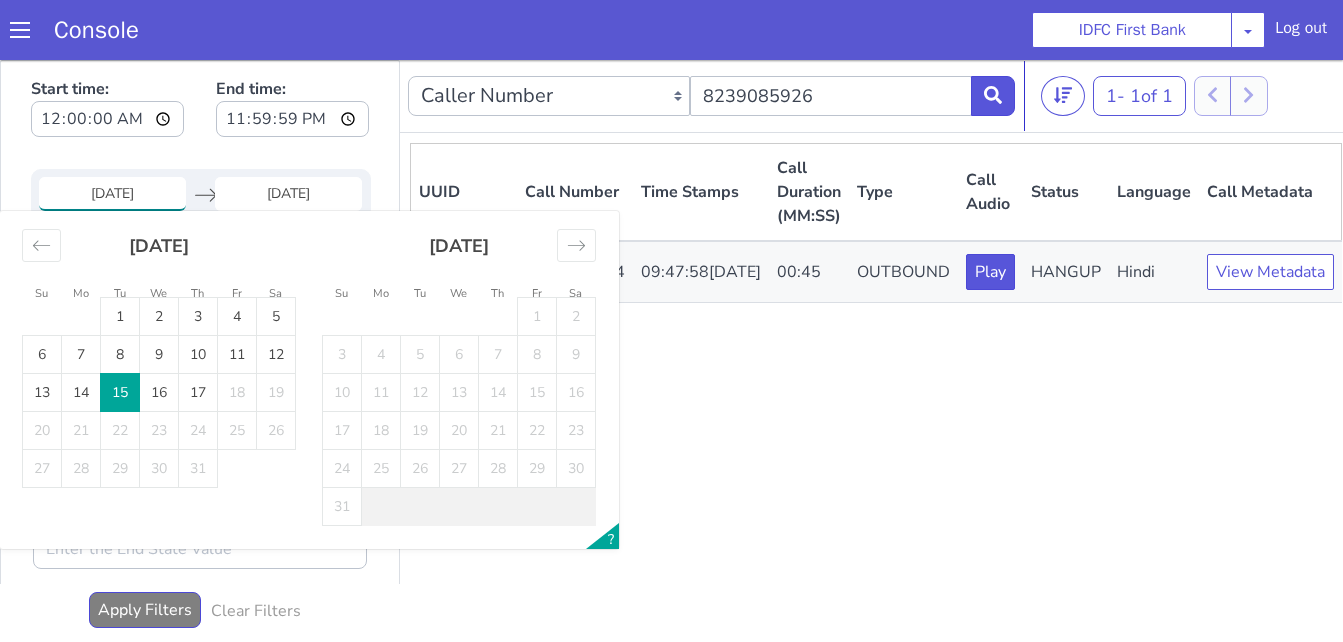 click on "[DATE]" at bounding box center [112, 194] 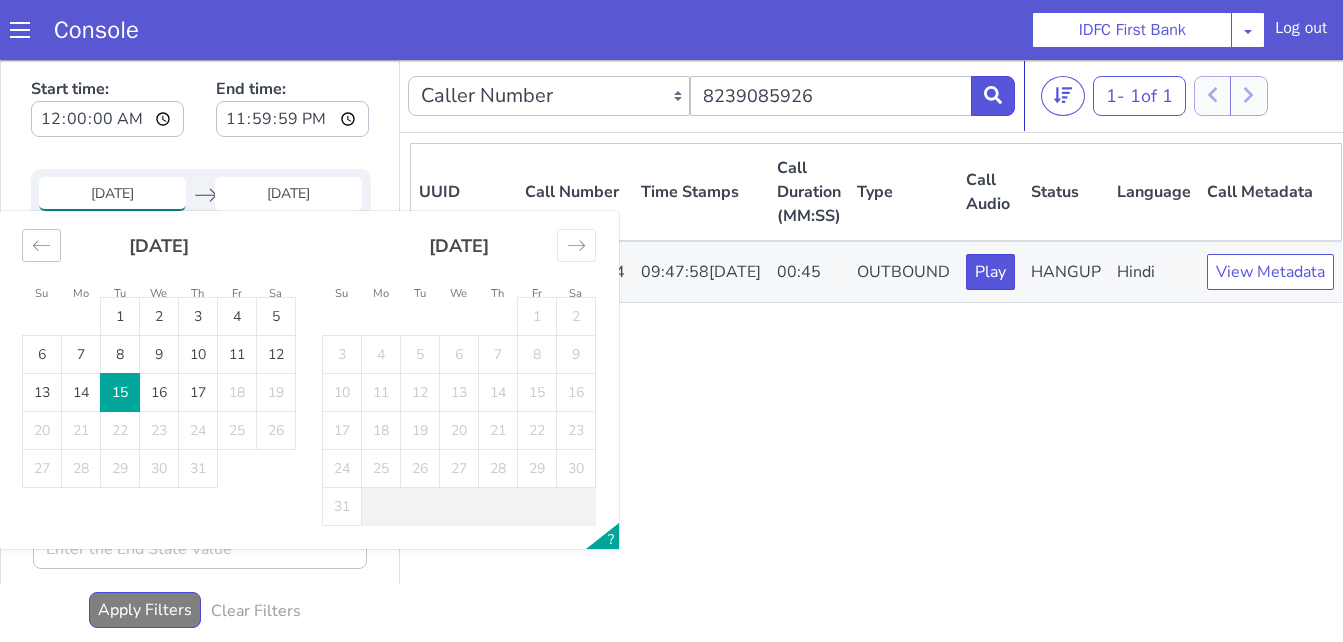 click 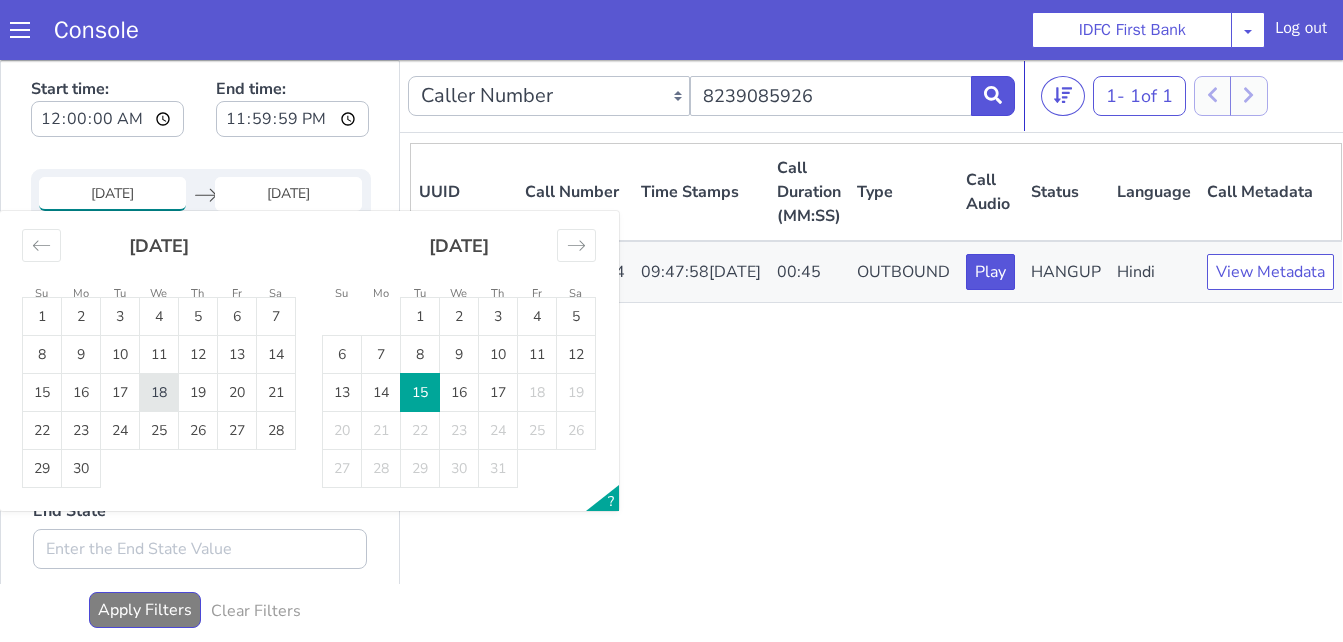 click on "18" at bounding box center (159, 393) 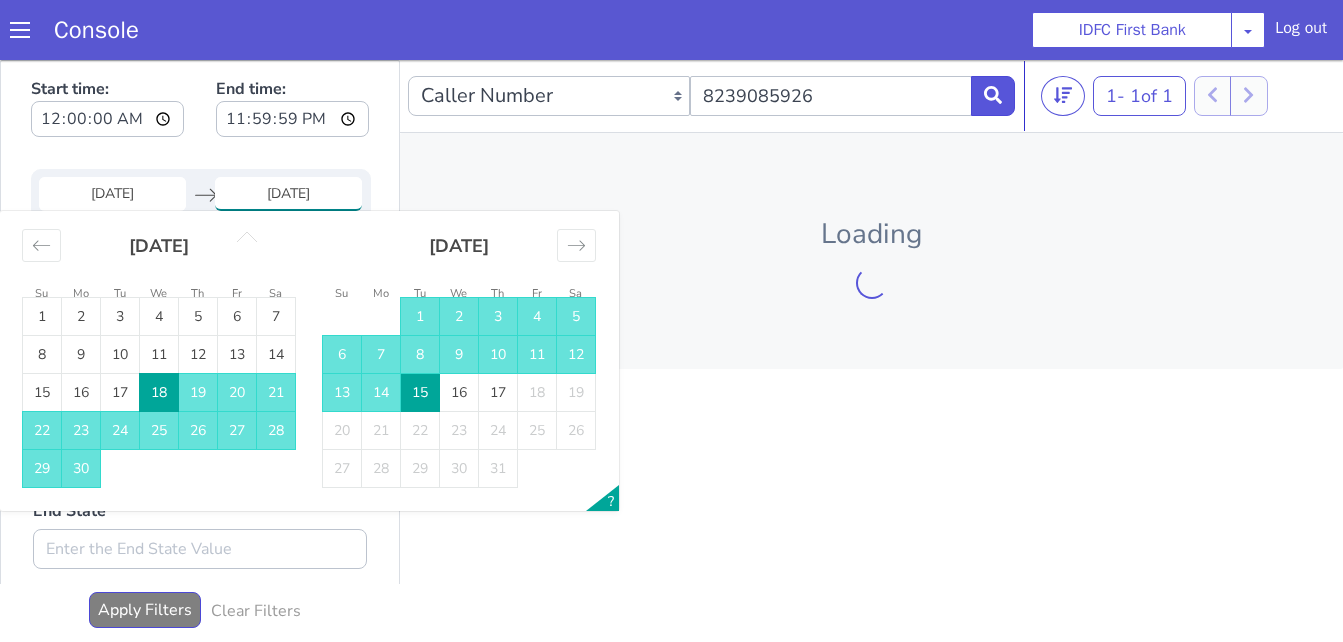 click on "18" at bounding box center [159, 393] 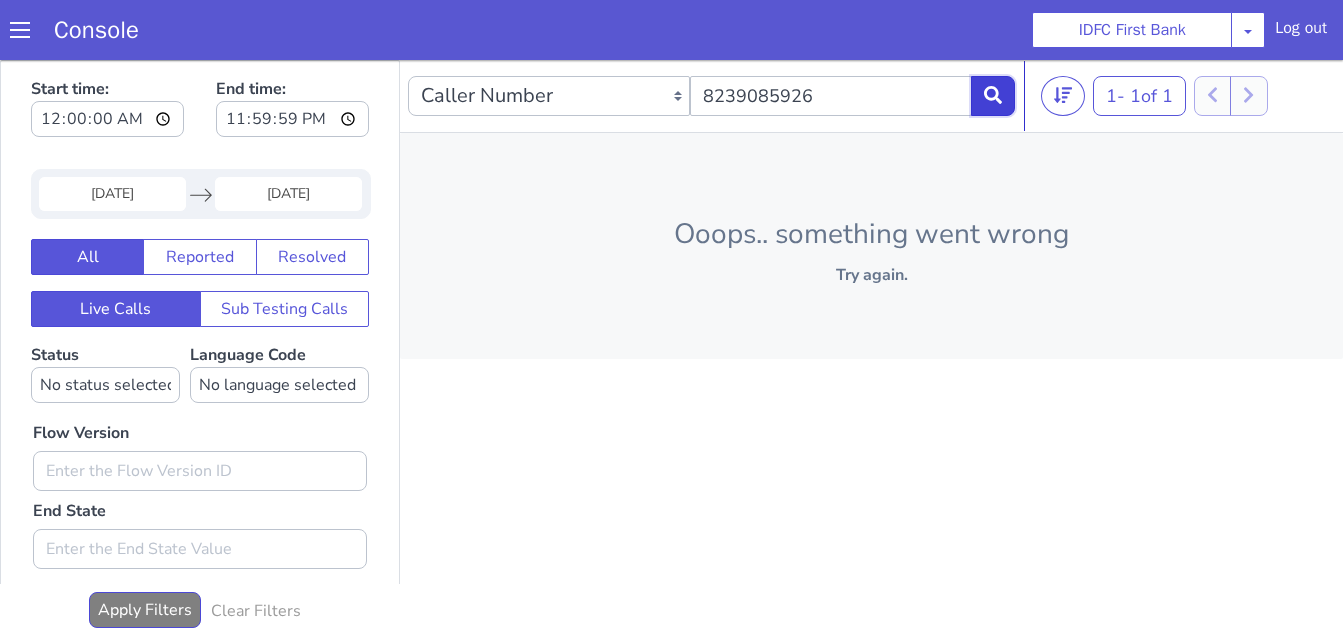 click at bounding box center (993, 96) 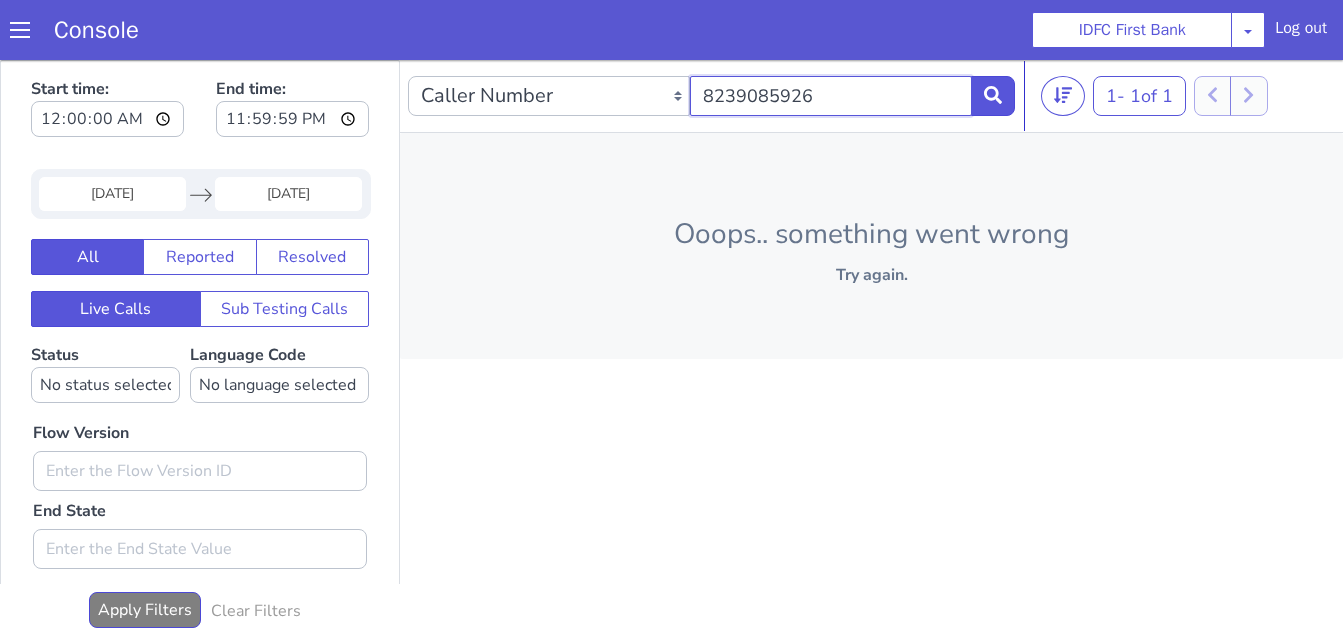 click on "8239085926" at bounding box center [831, 96] 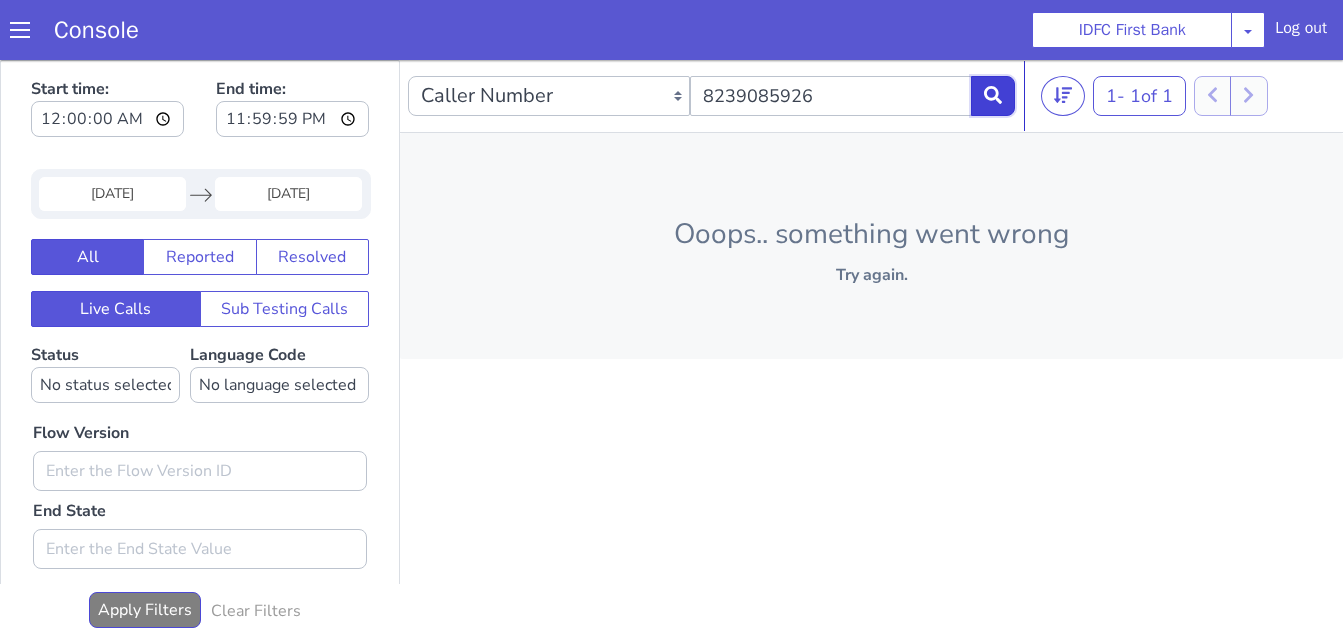 click at bounding box center [993, 96] 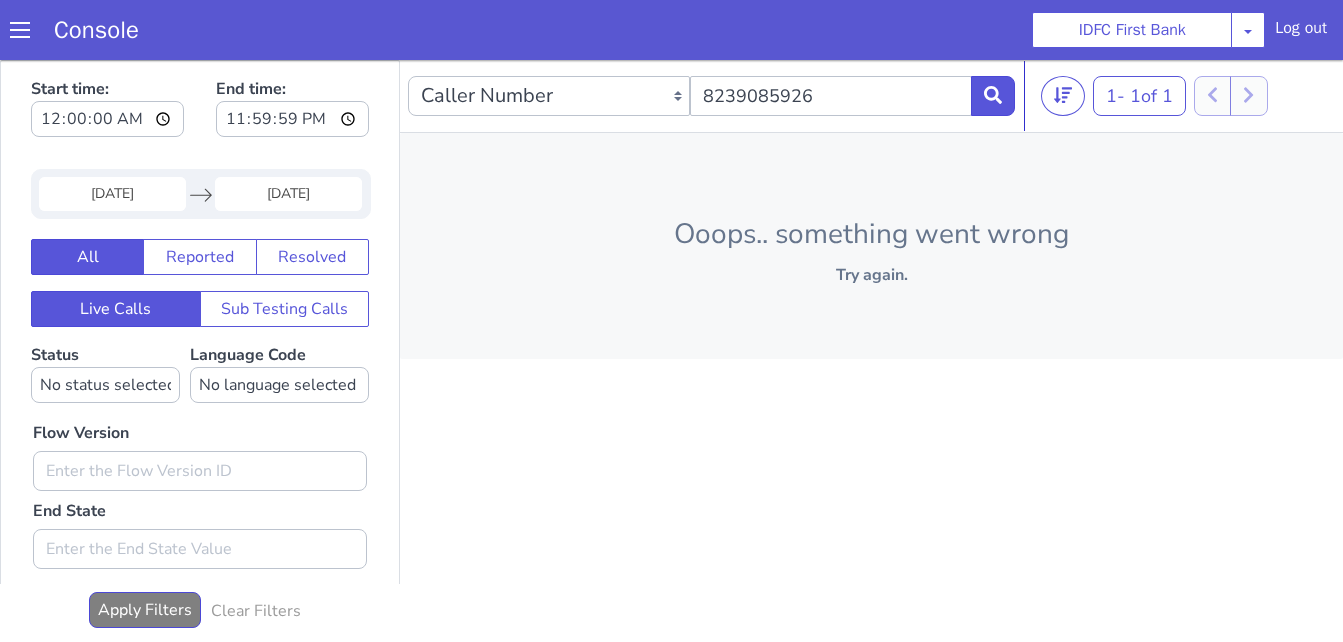 click on "[DATE]" at bounding box center [112, 194] 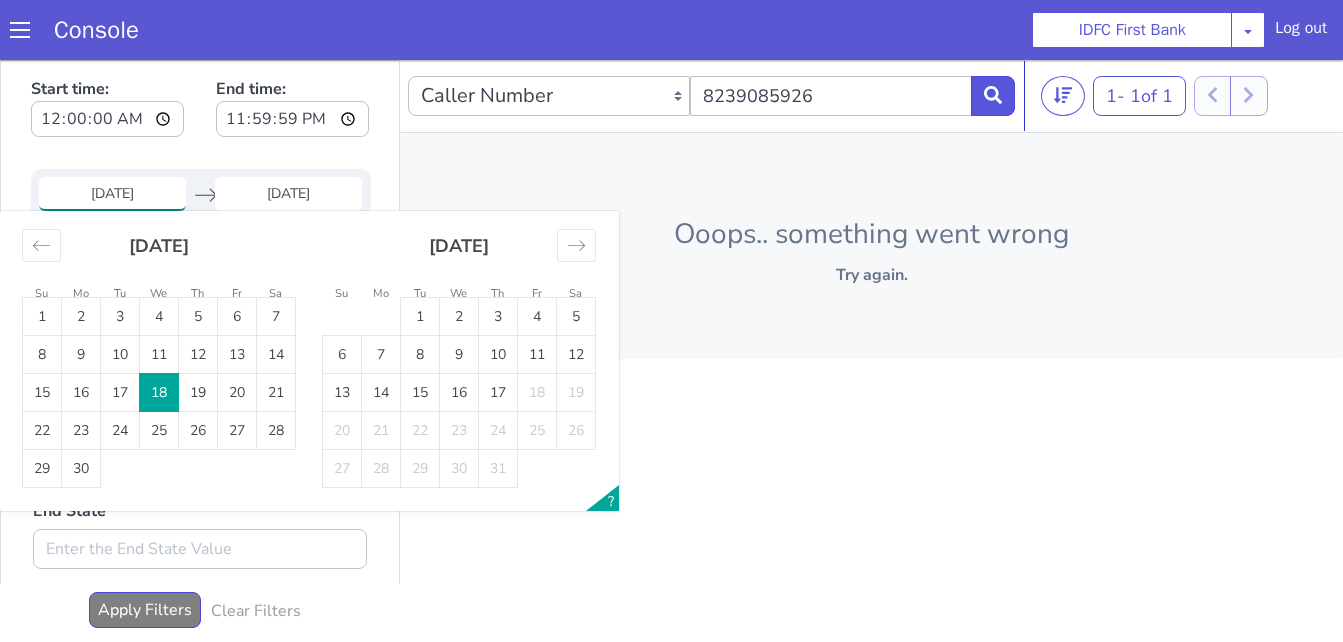 click on "18" at bounding box center (159, 393) 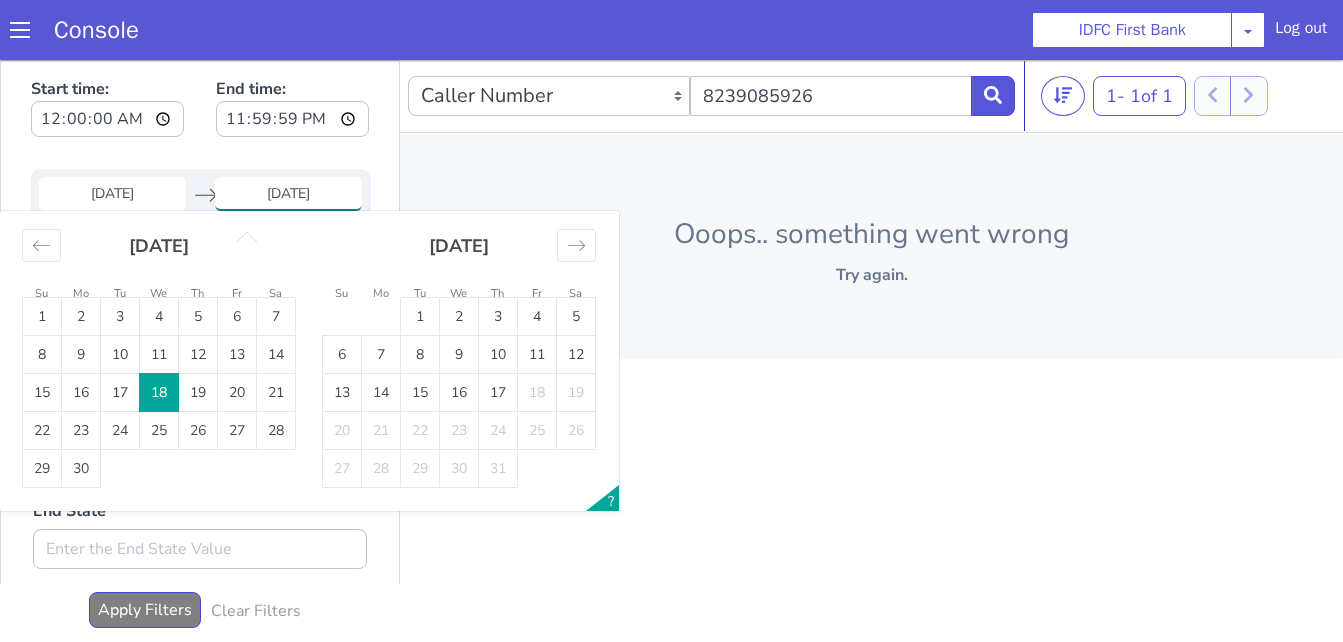 click on "18" at bounding box center [159, 393] 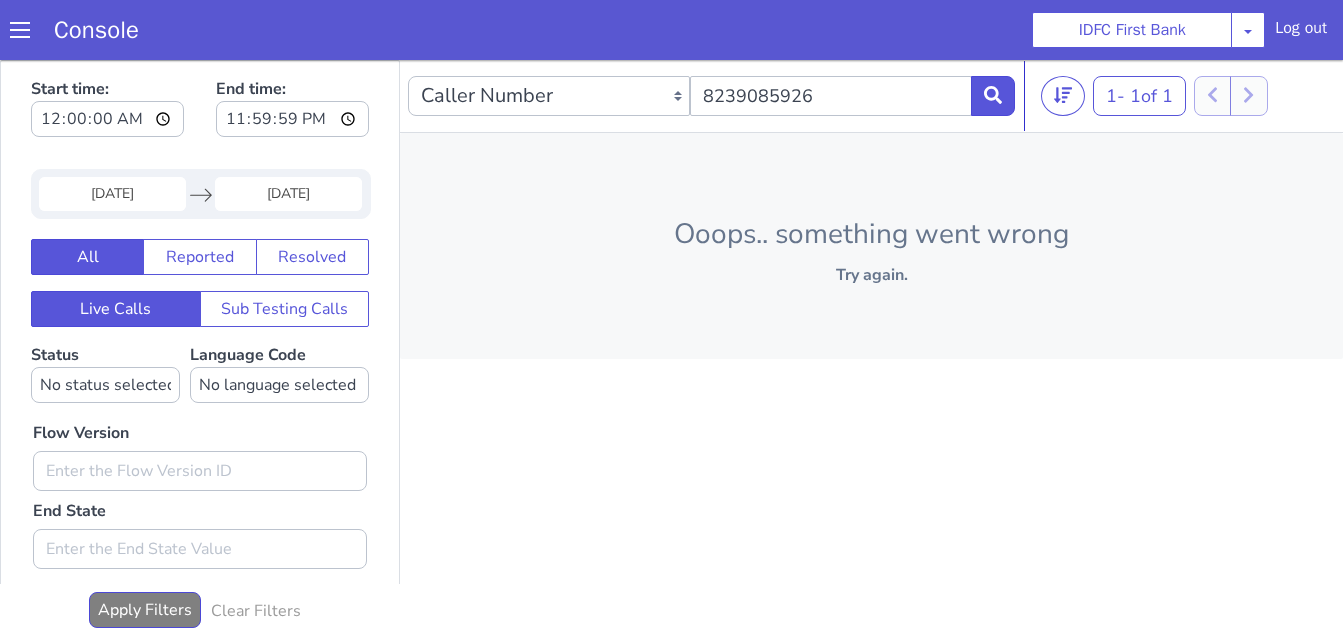 click on "[DATE]" at bounding box center (112, 194) 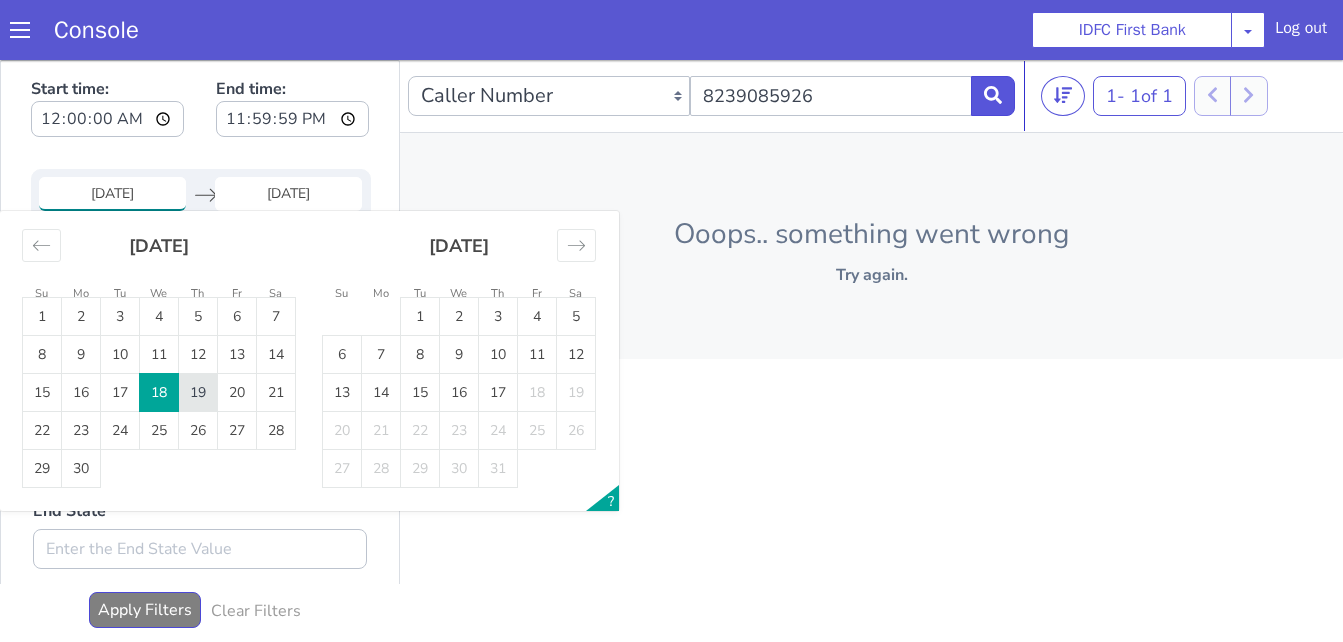 click on "19" at bounding box center (198, 393) 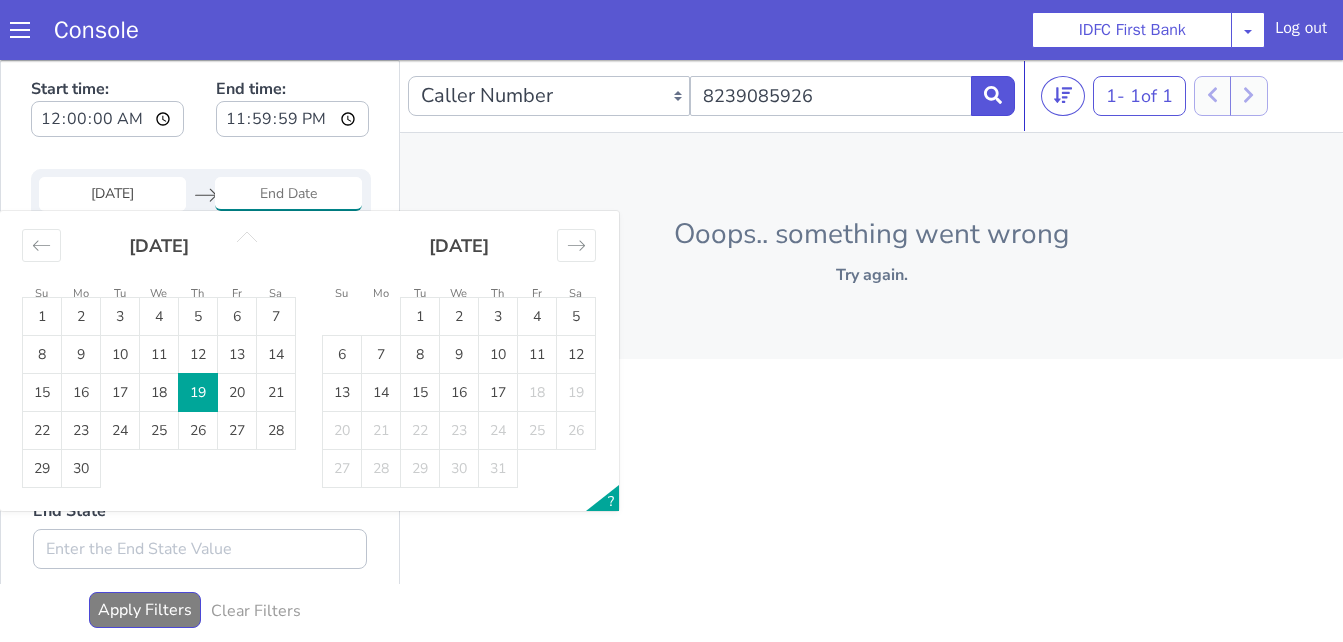 click on "19" at bounding box center [198, 393] 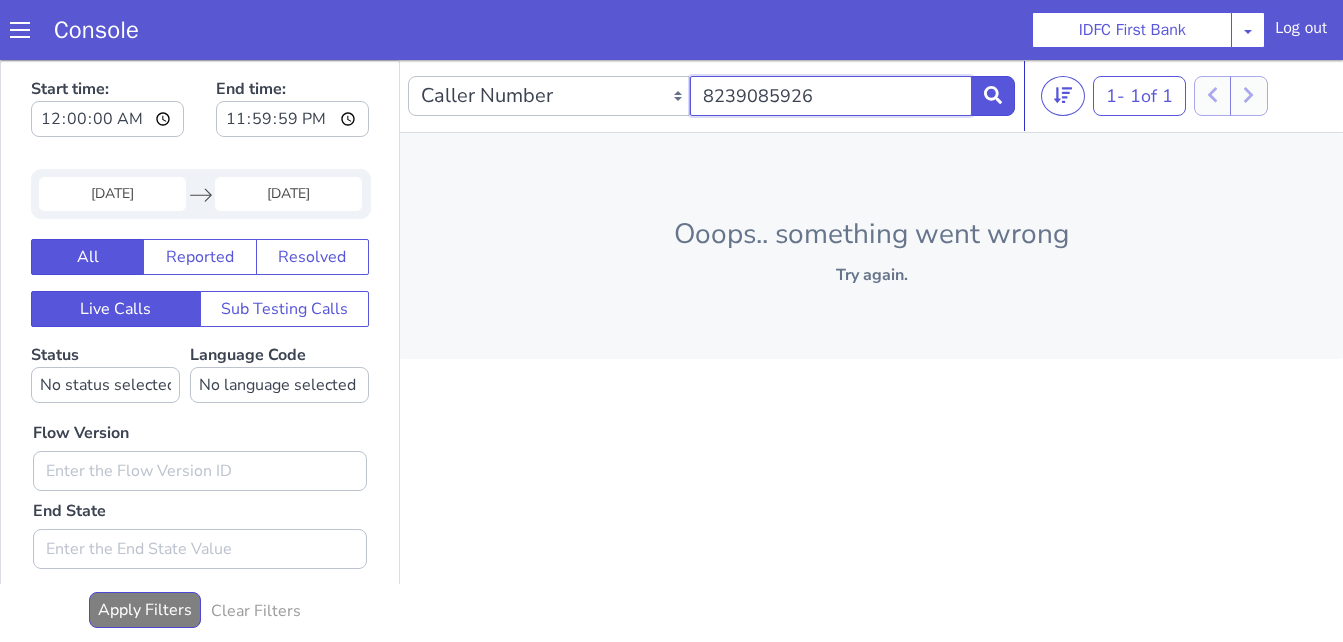 click on "8239085926" at bounding box center [831, 96] 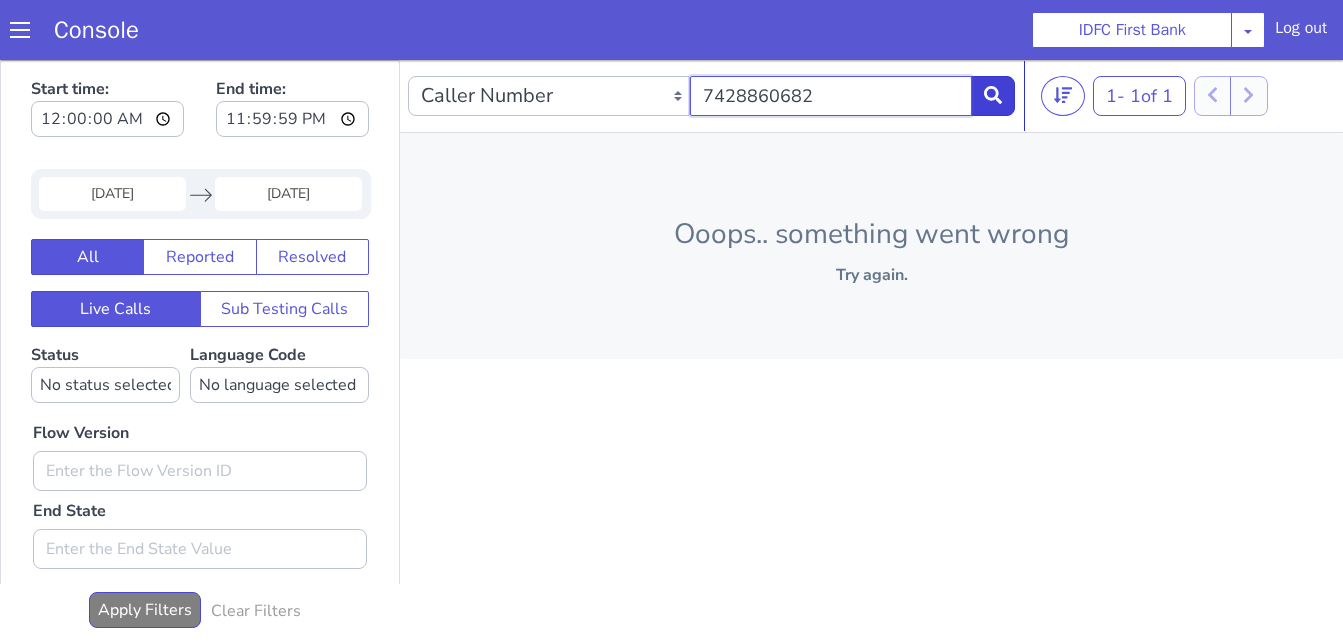 type on "7428860682" 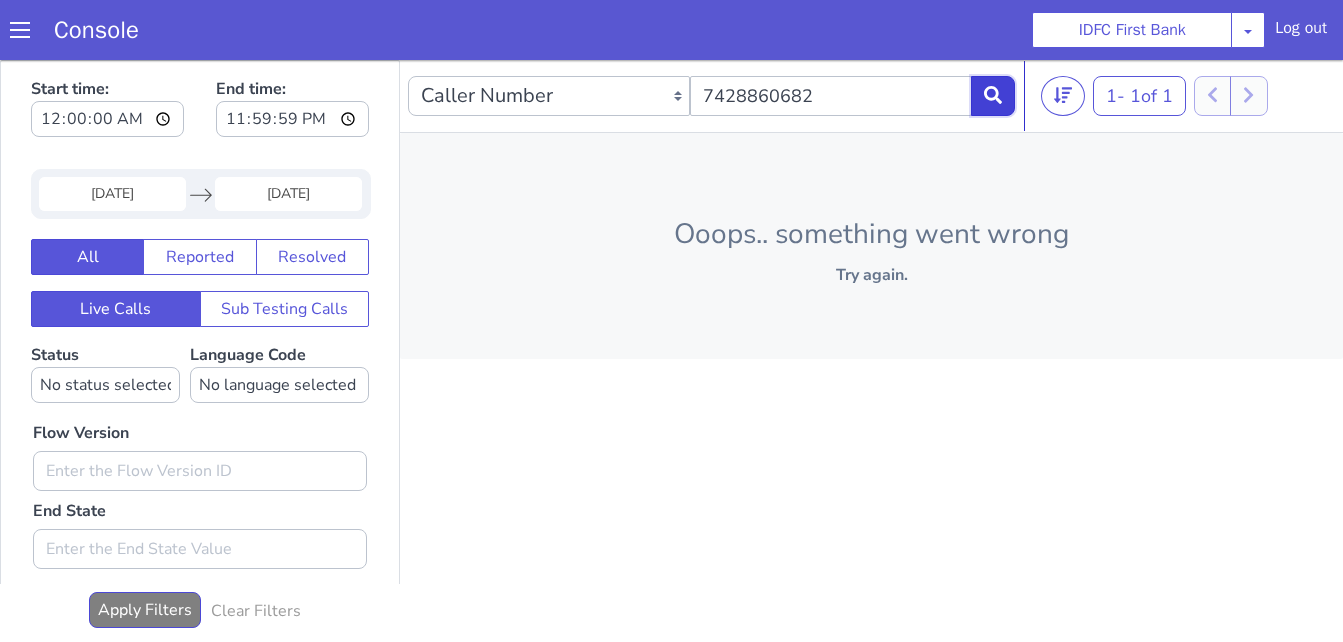 click at bounding box center (993, 96) 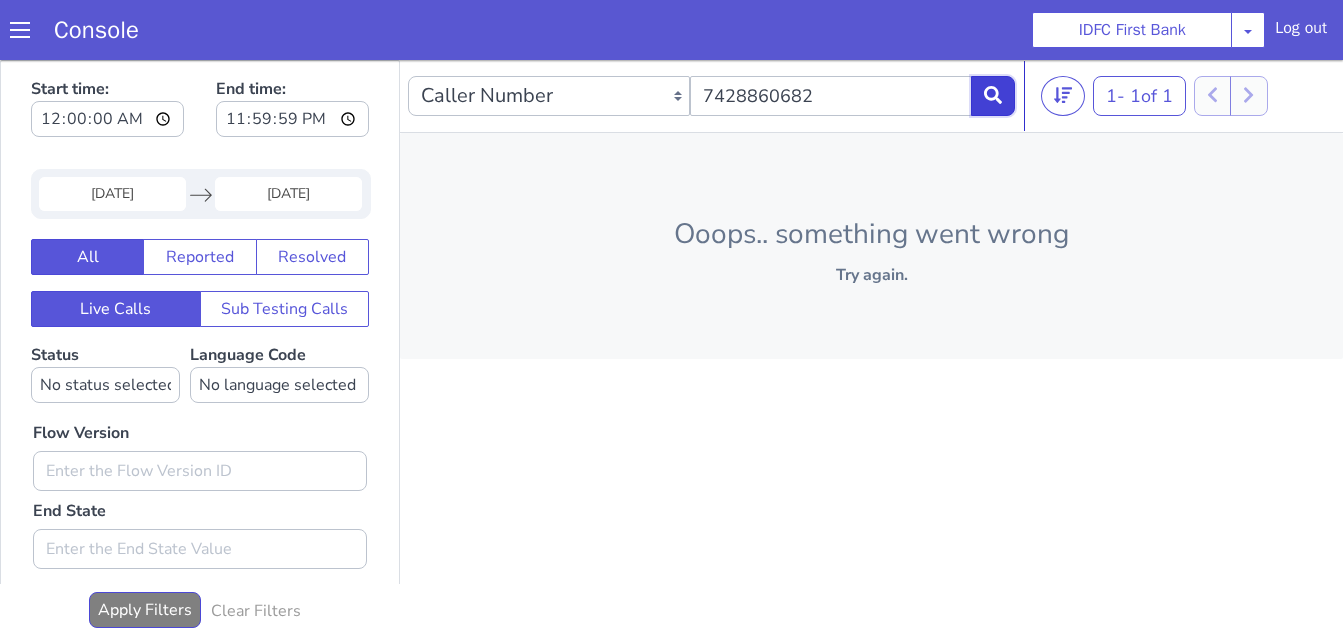 click at bounding box center (993, 96) 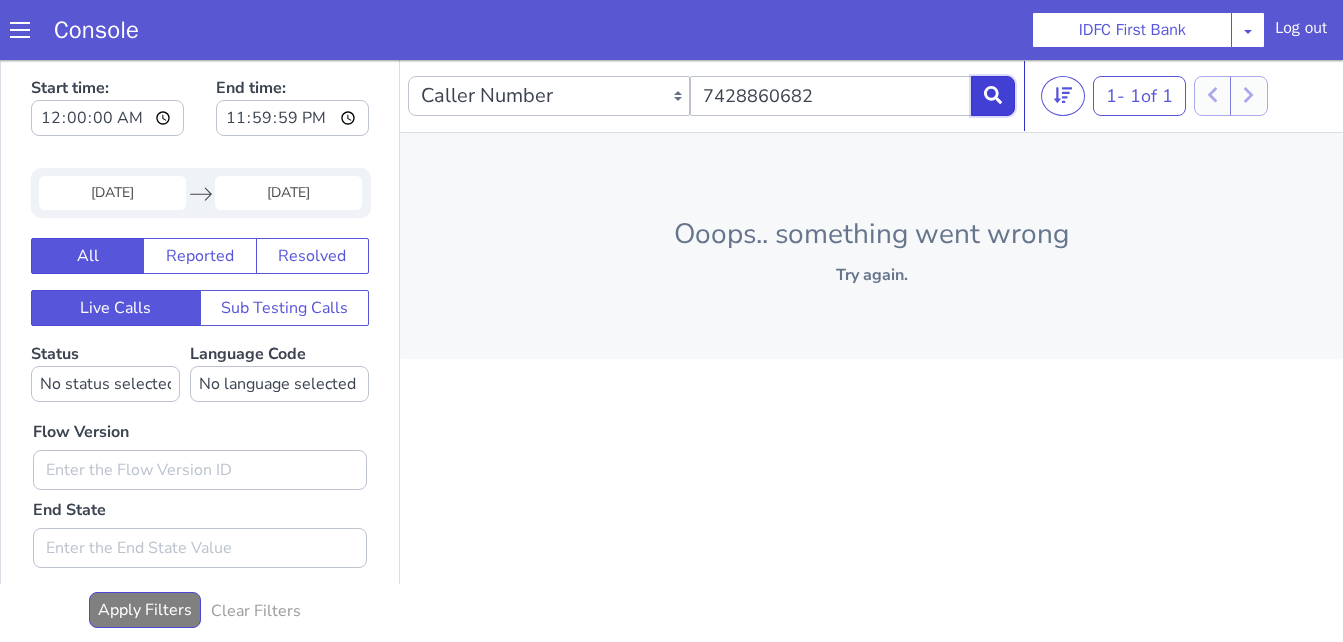 scroll, scrollTop: 0, scrollLeft: 0, axis: both 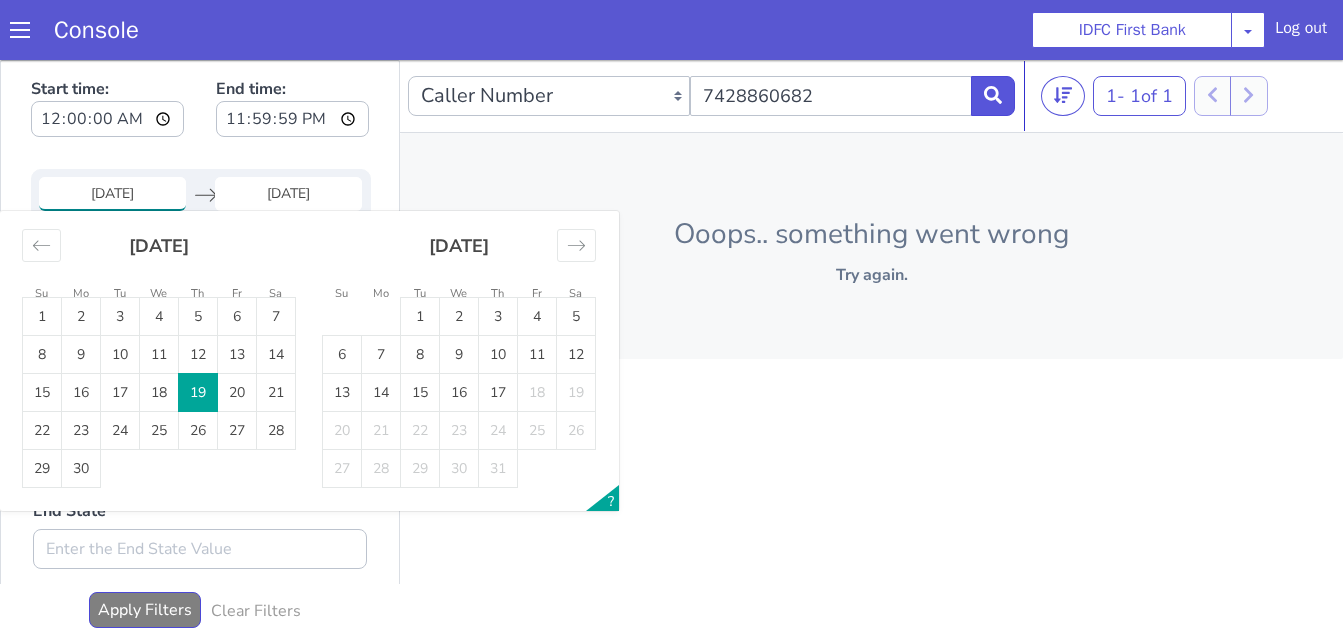 click on "[DATE]" at bounding box center (112, 194) 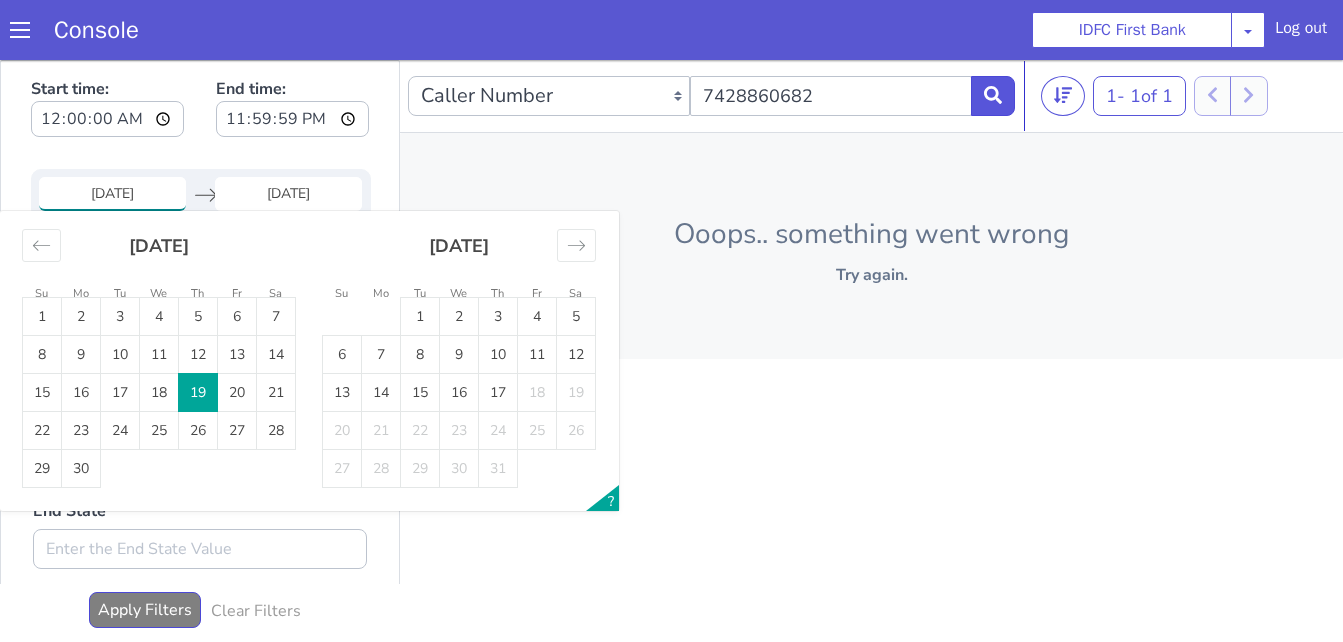click on "19" at bounding box center [198, 393] 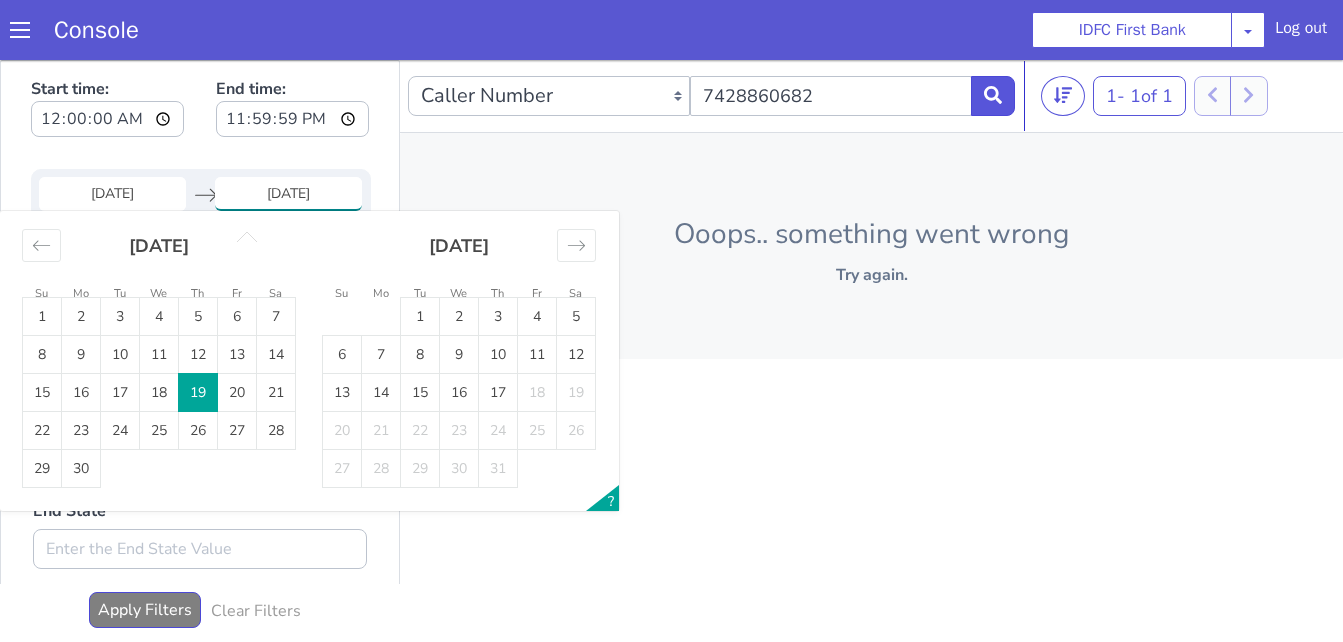 click on "19" at bounding box center (198, 393) 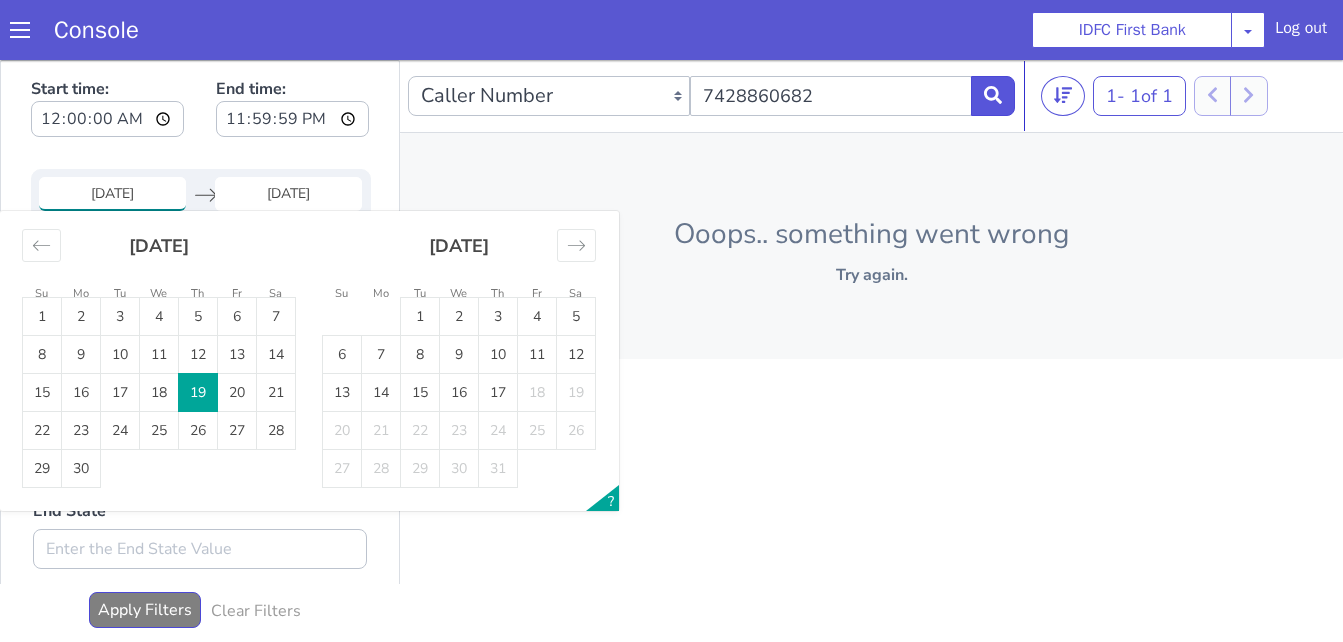 click on "[DATE]" at bounding box center [112, 194] 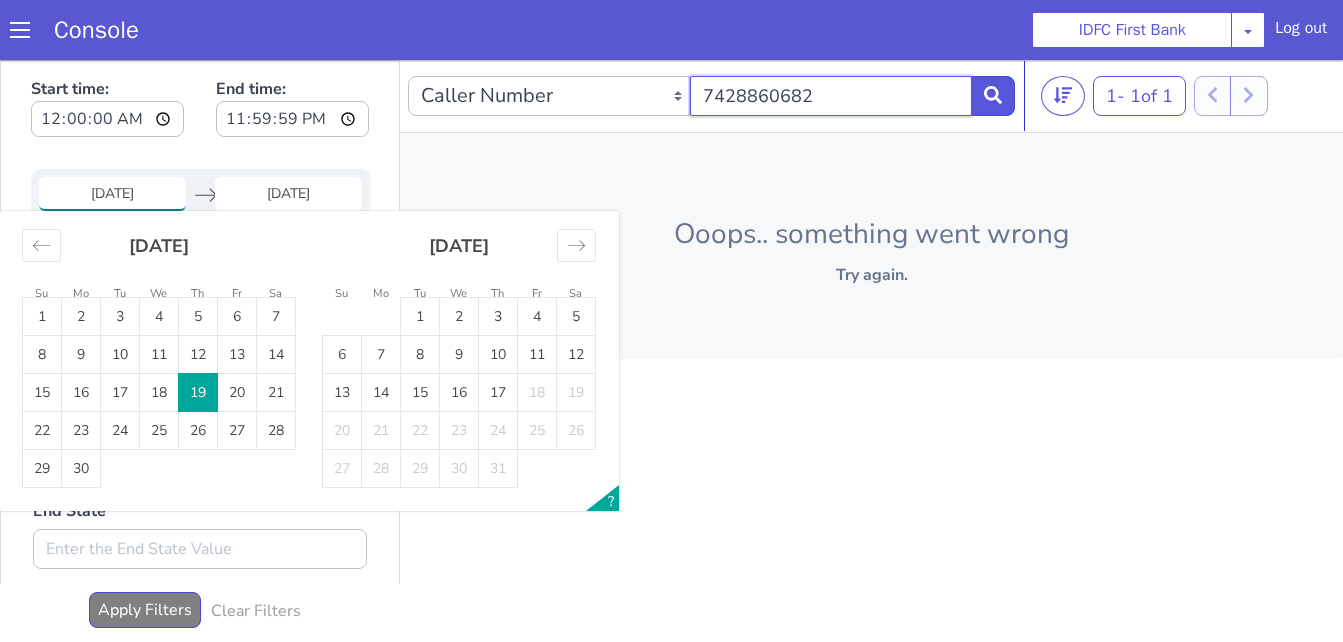 drag, startPoint x: 874, startPoint y: 102, endPoint x: 654, endPoint y: 96, distance: 220.0818 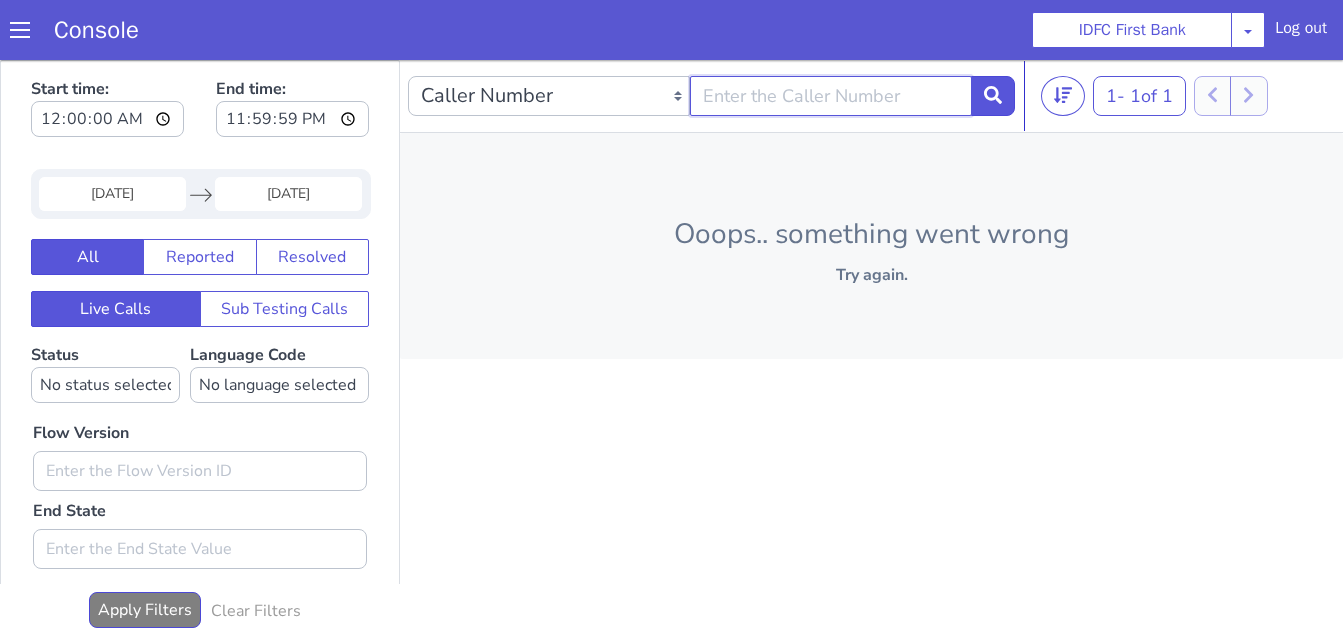 type 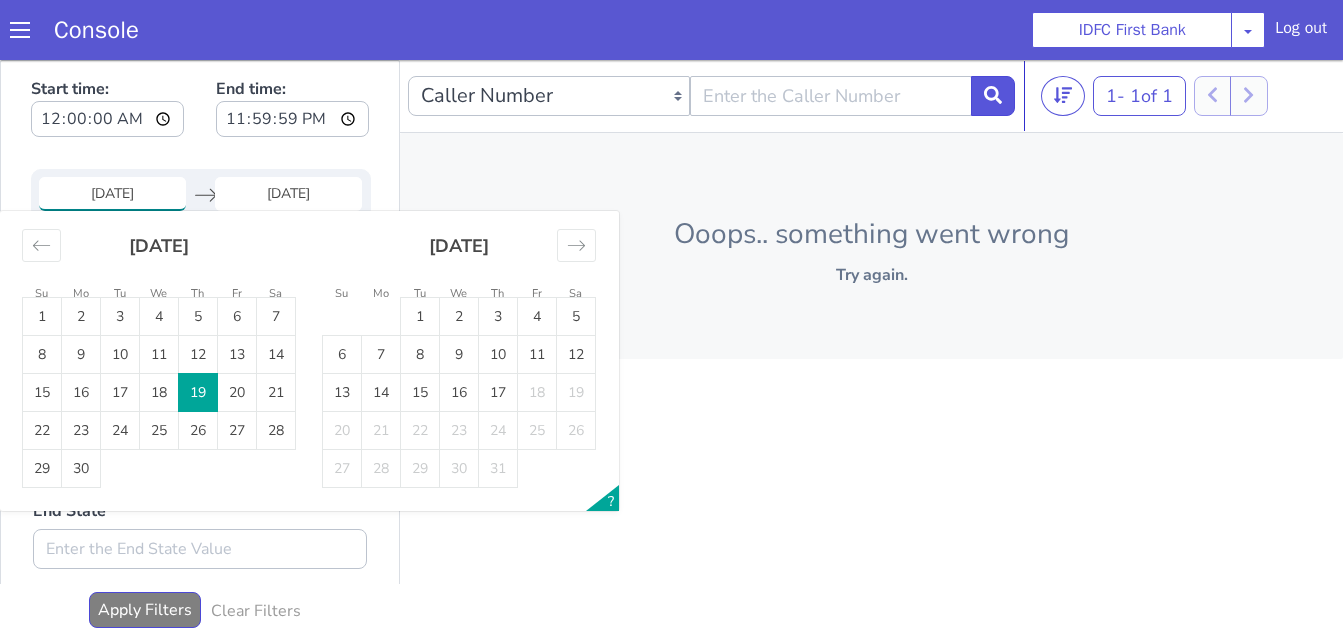 click on "[DATE]" at bounding box center [112, 194] 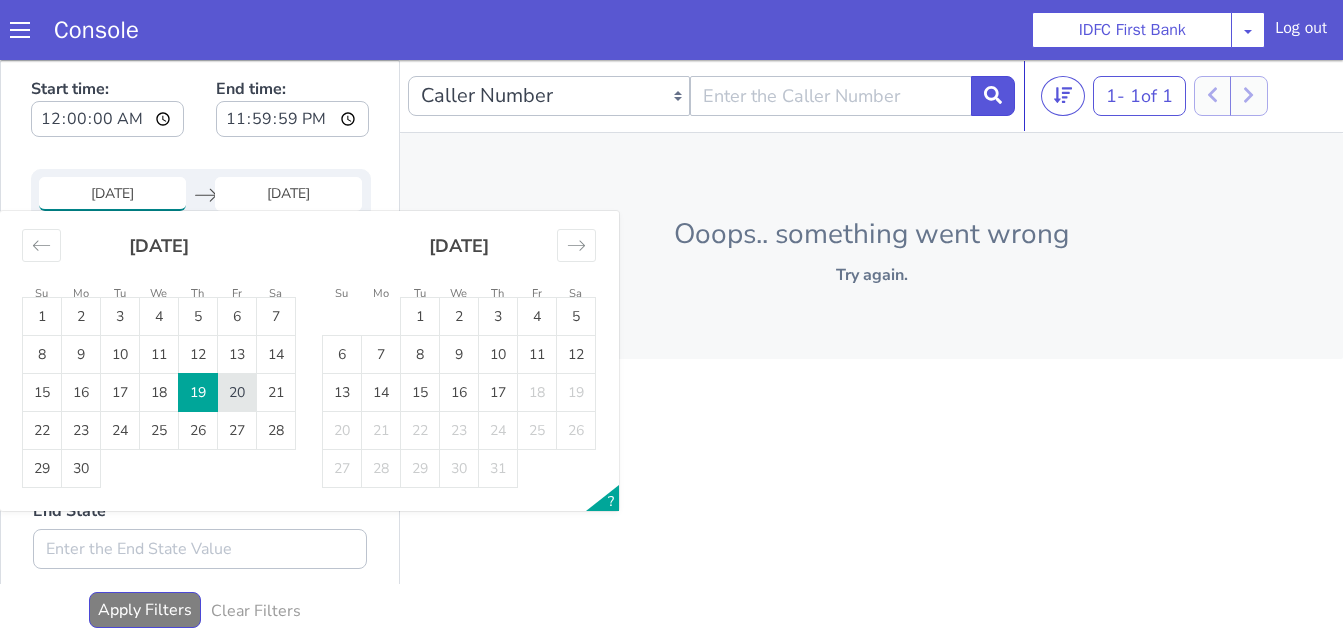 click on "20" at bounding box center (237, 393) 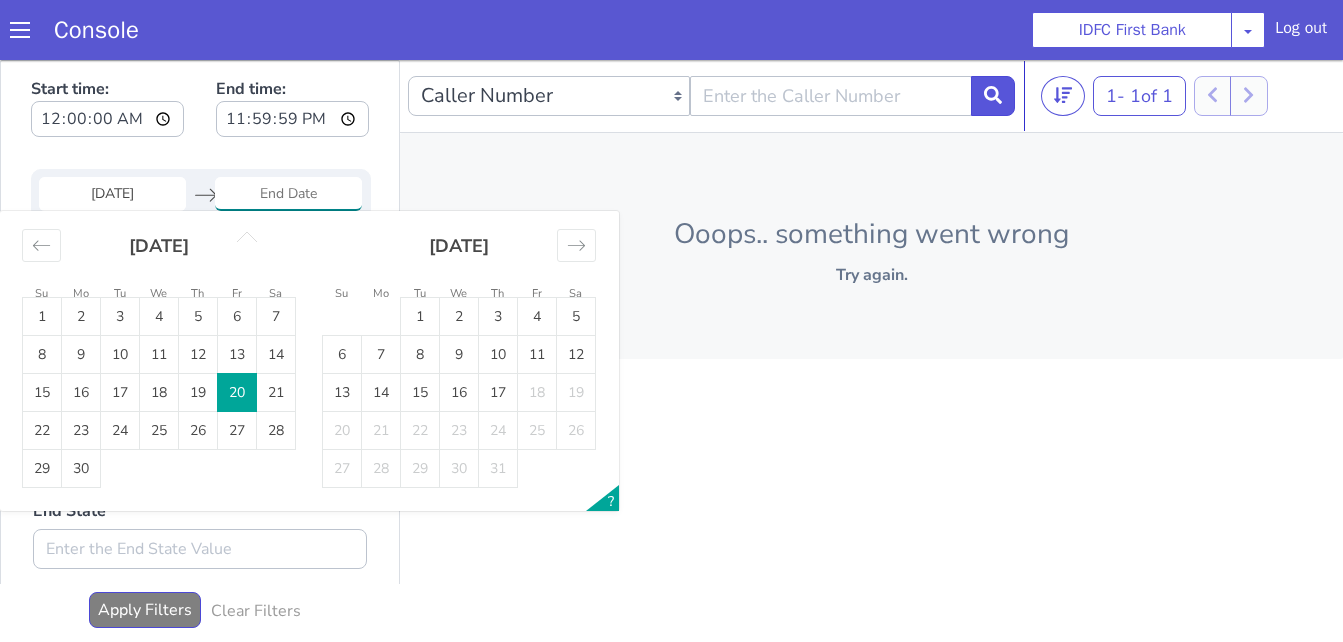 click on "20" at bounding box center [237, 393] 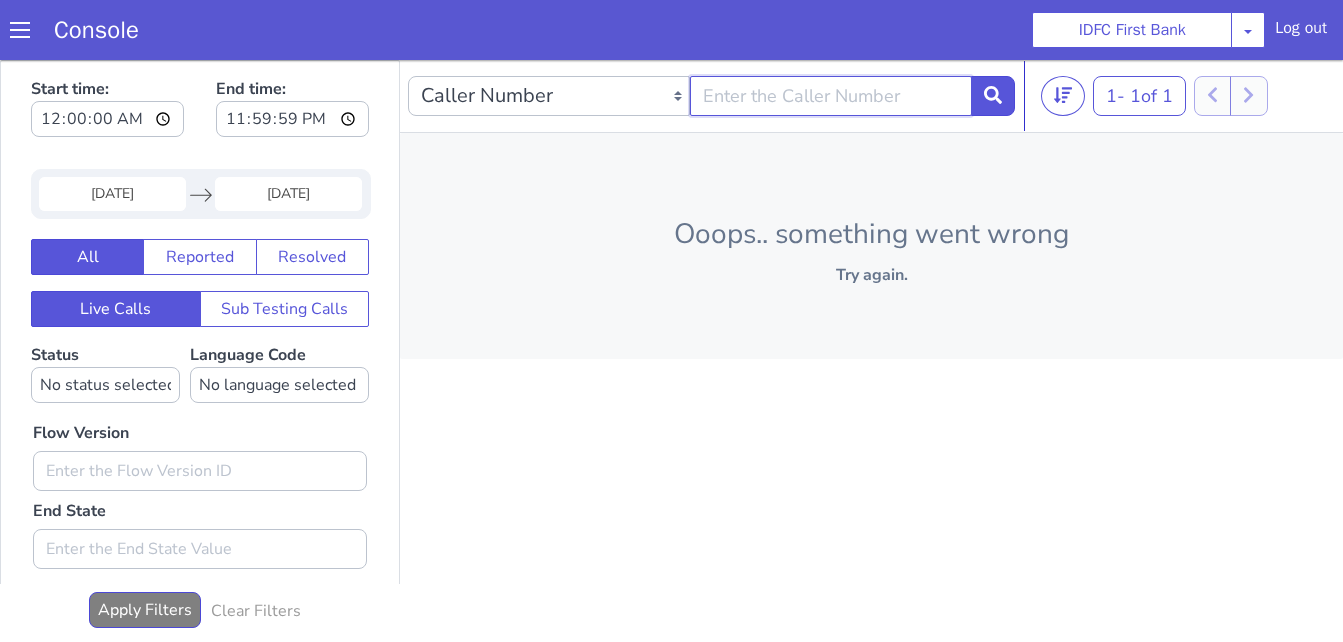 click at bounding box center (831, 96) 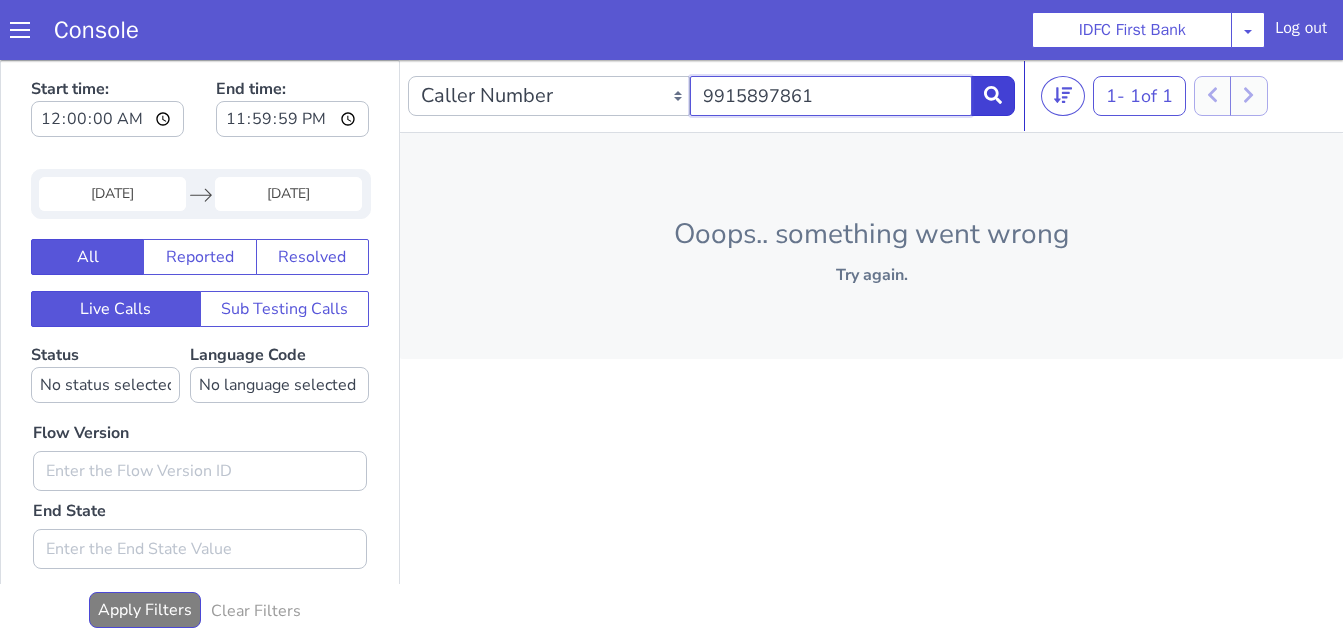 type on "9915897861" 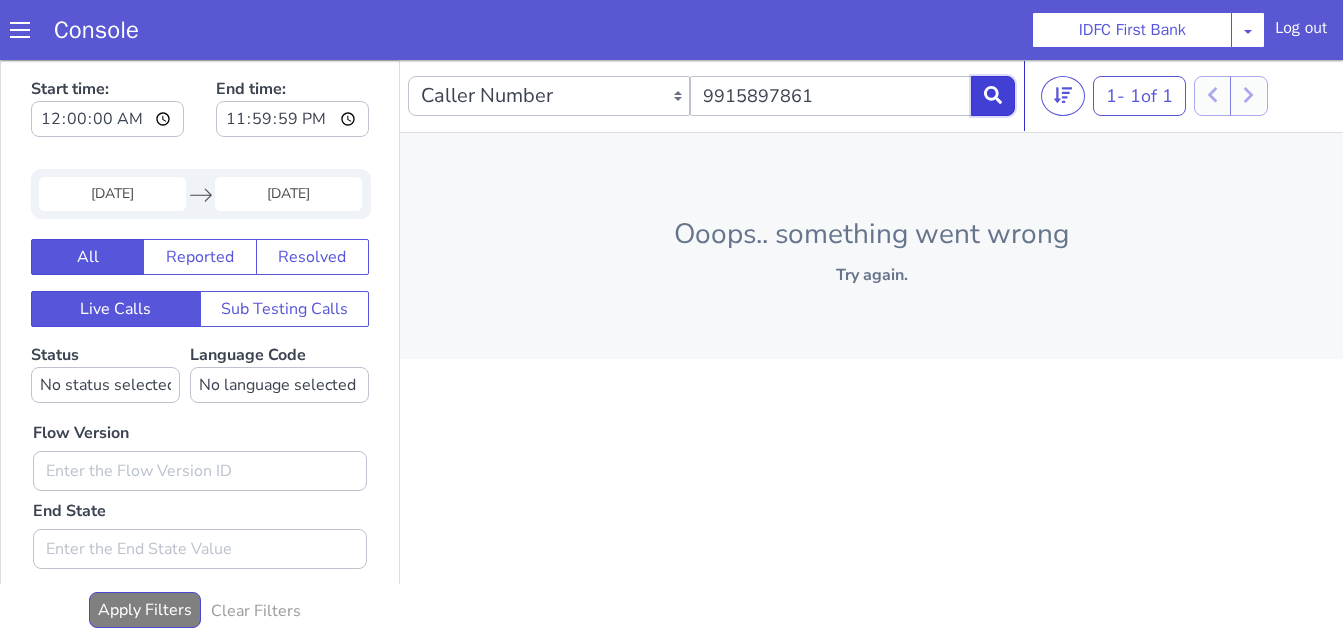click 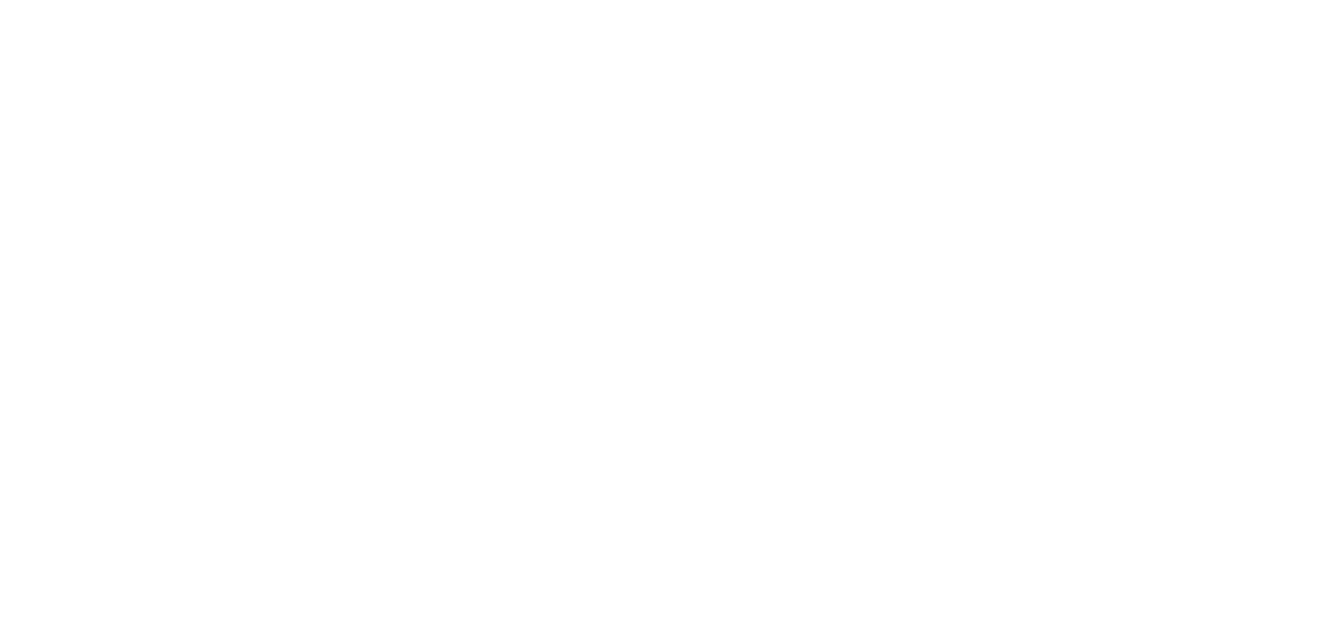 scroll, scrollTop: 0, scrollLeft: 0, axis: both 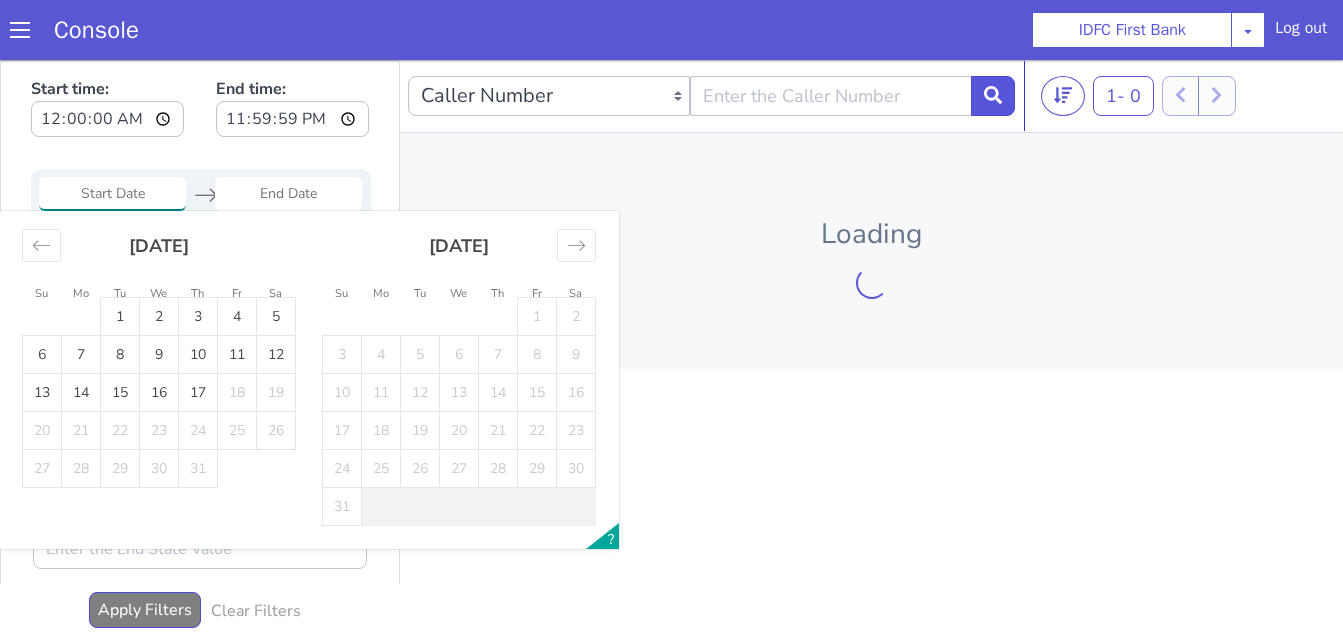 click at bounding box center (64, 463) 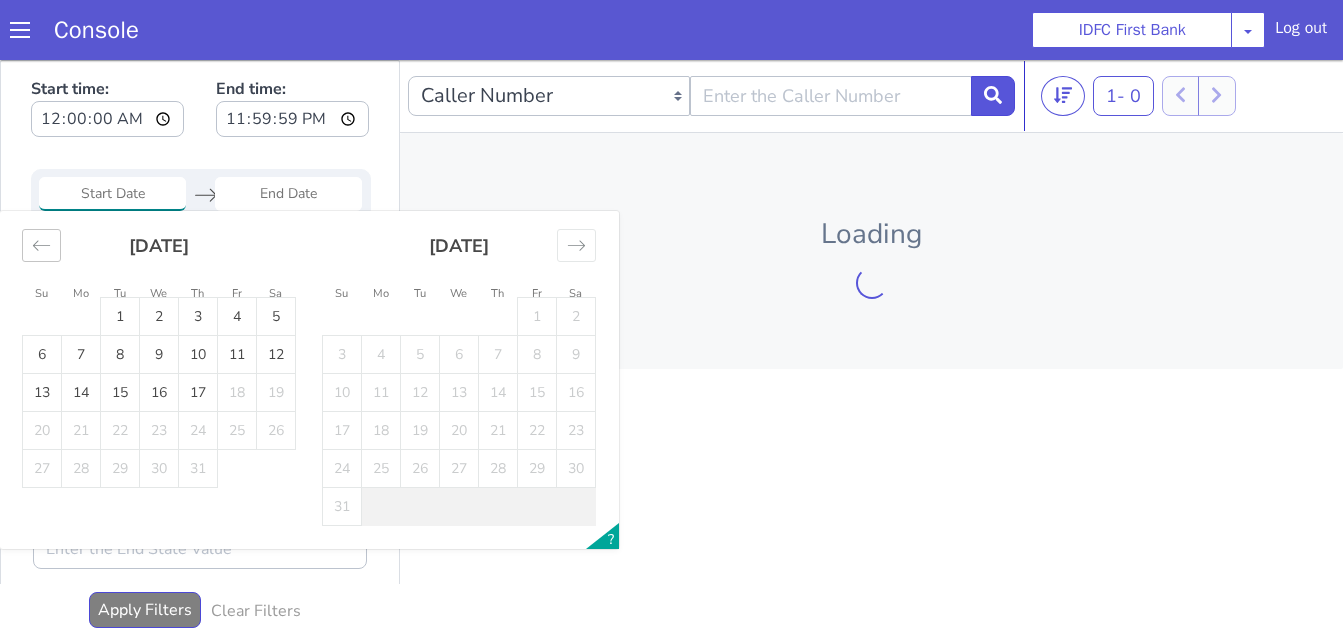 drag, startPoint x: -23, startPoint y: 439, endPoint x: 11, endPoint y: 465, distance: 42.80187 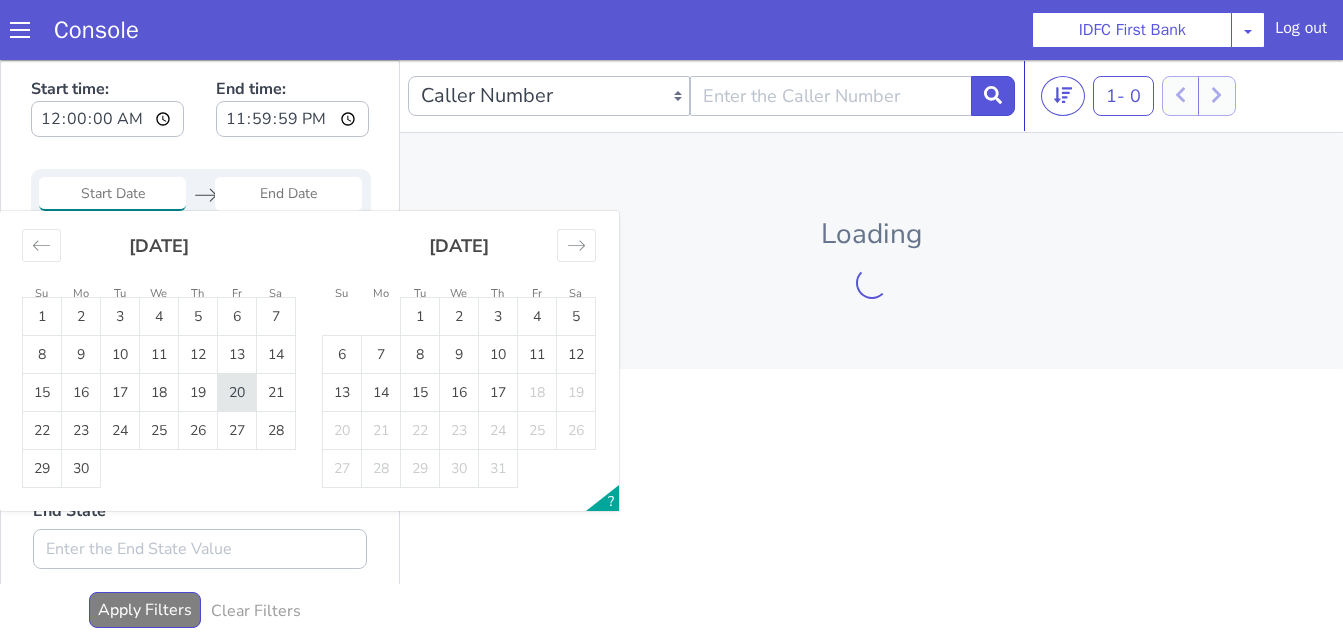 click on "20" at bounding box center [702, 1344] 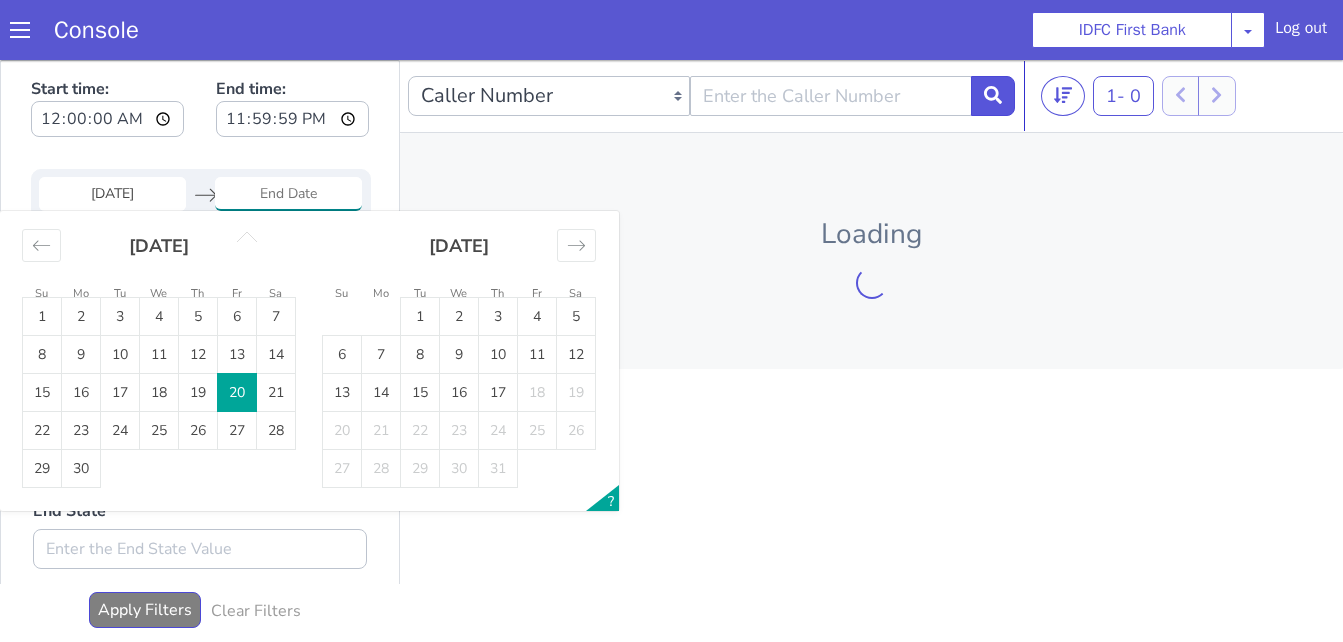 click on "20" at bounding box center (559, 1284) 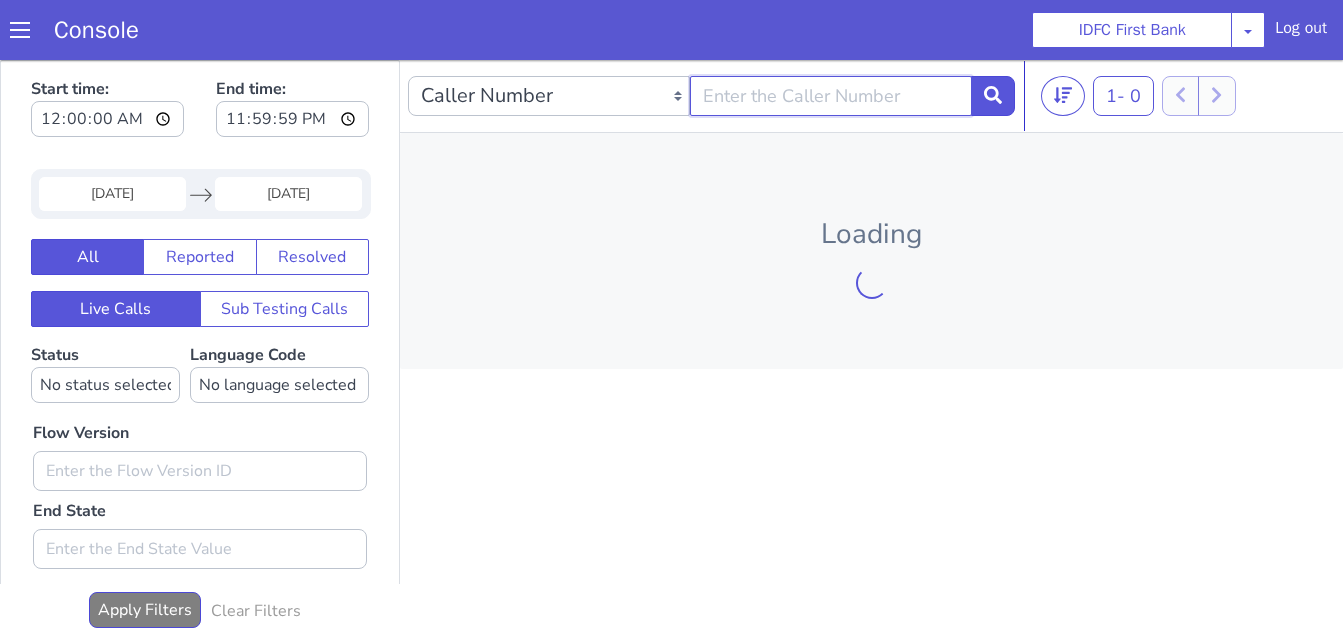 click at bounding box center (2216, 449) 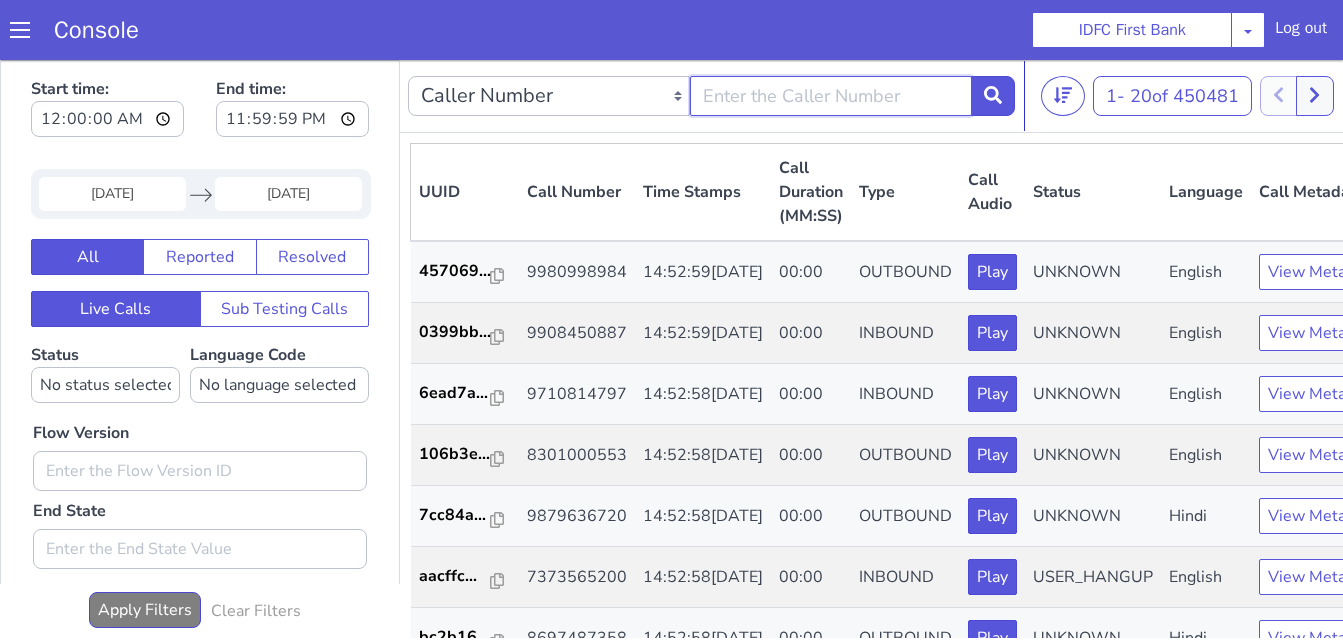 paste on "9915897861" 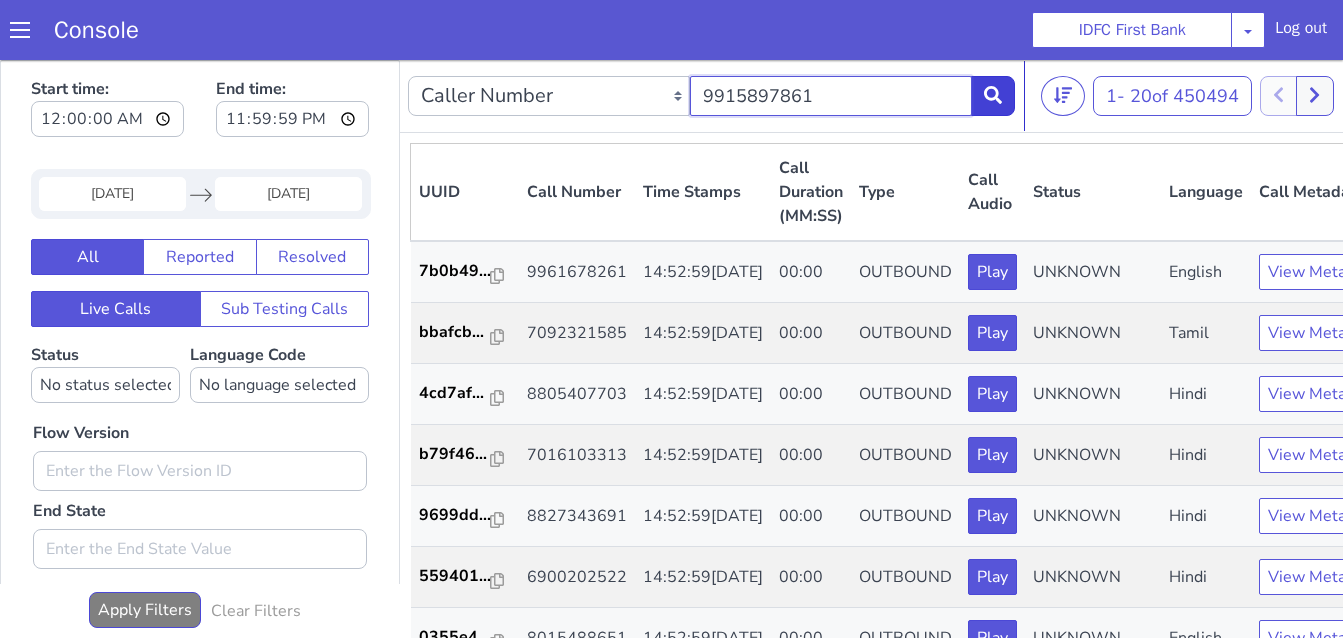 type on "9915897861" 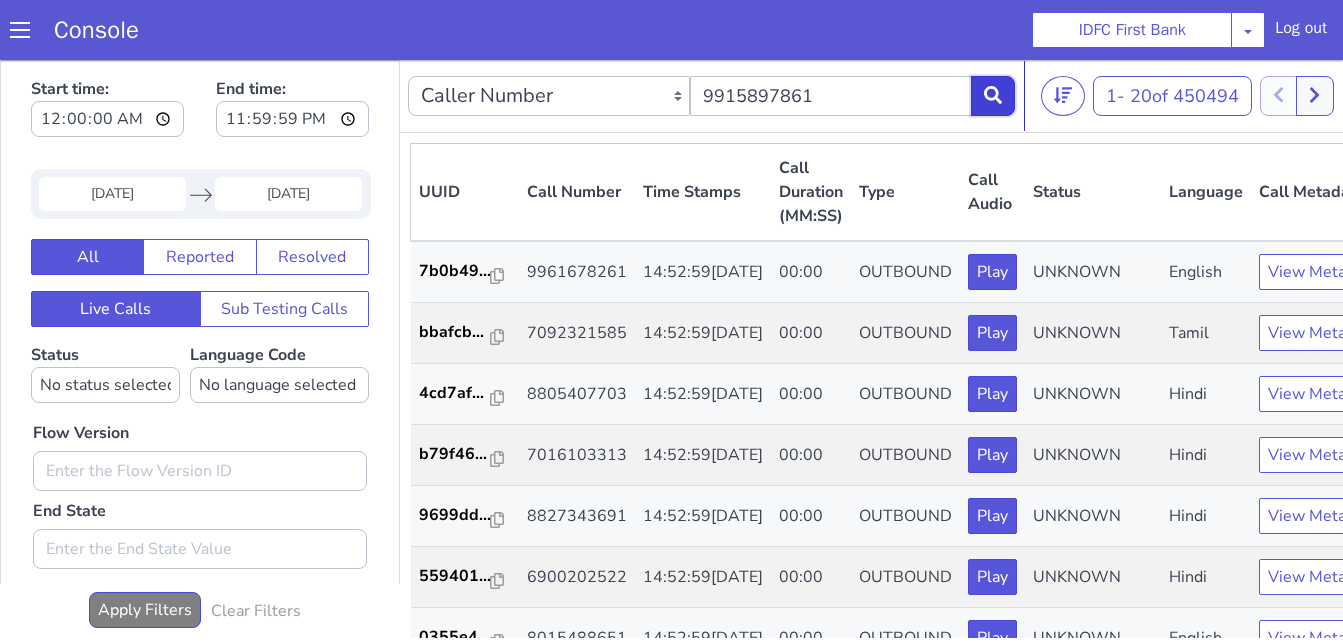 click 